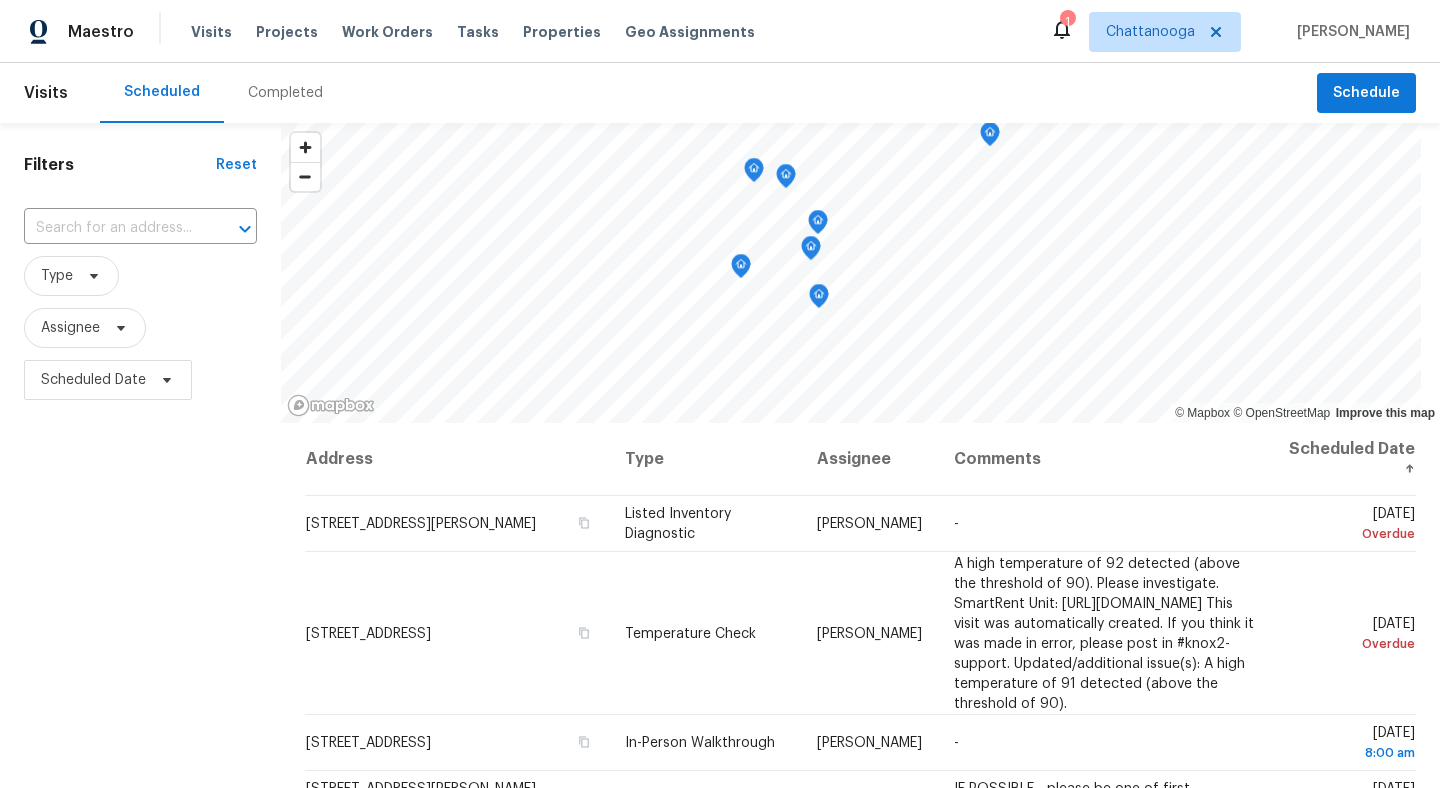 scroll, scrollTop: 0, scrollLeft: 0, axis: both 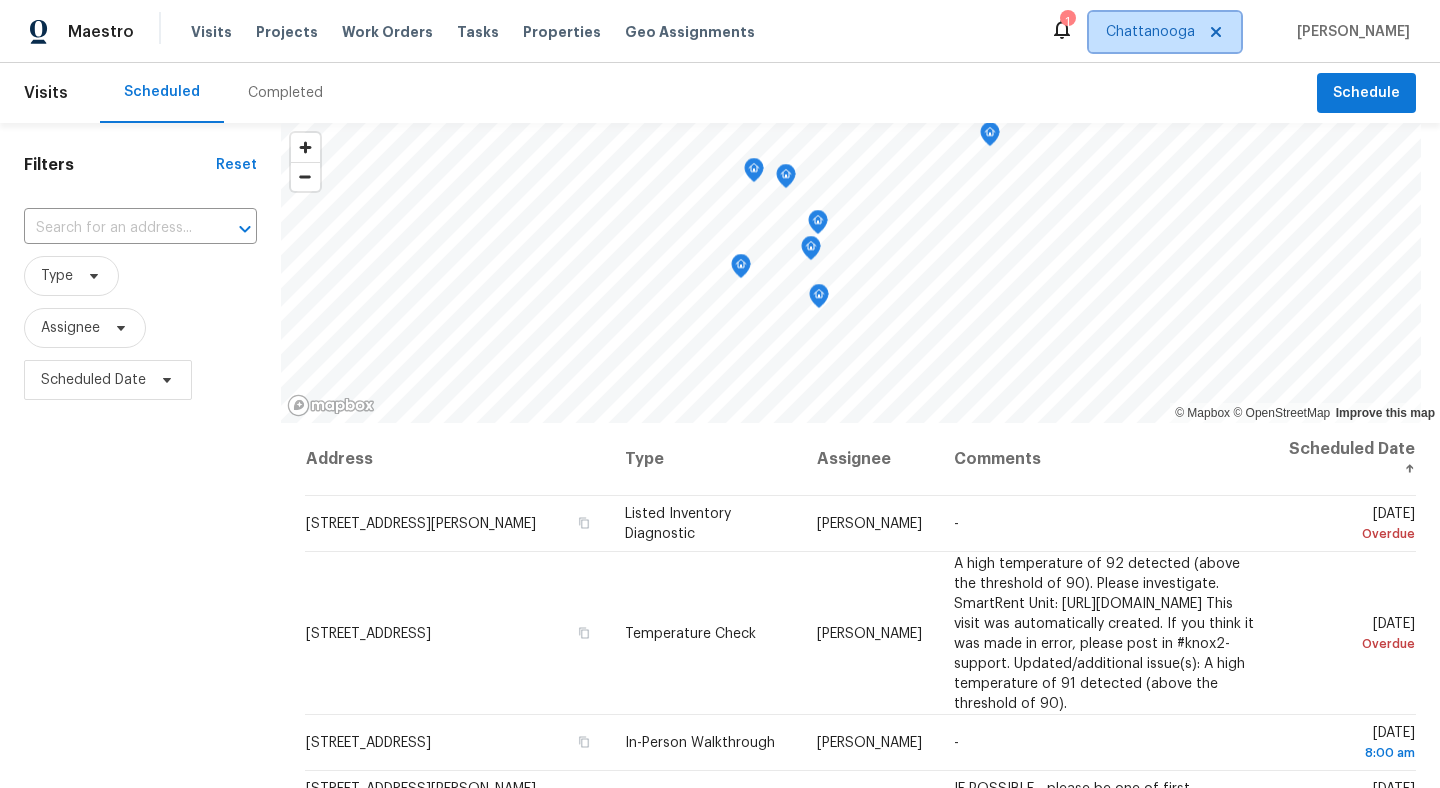 click on "Chattanooga" at bounding box center (1150, 32) 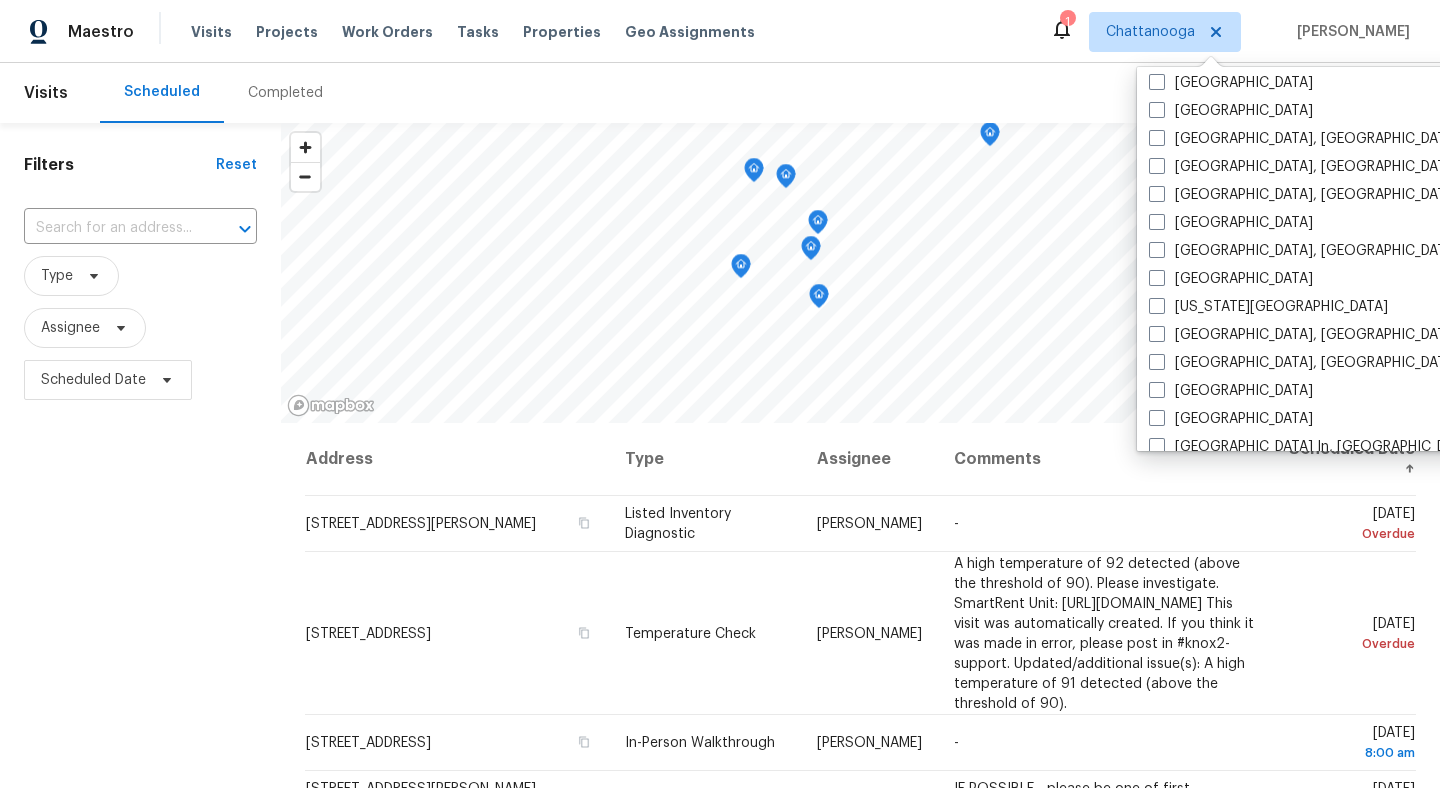 scroll, scrollTop: 541, scrollLeft: 0, axis: vertical 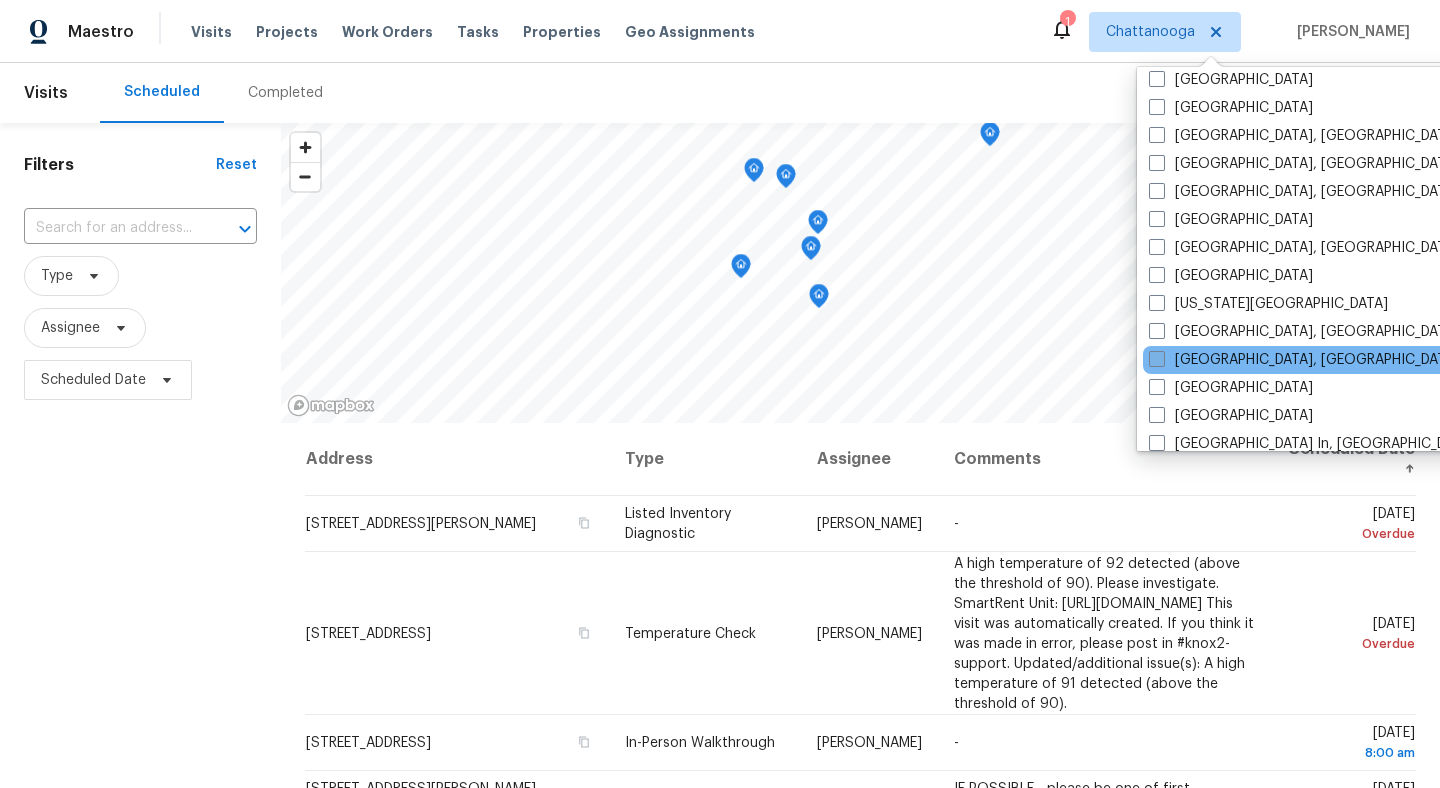 click at bounding box center (1157, 359) 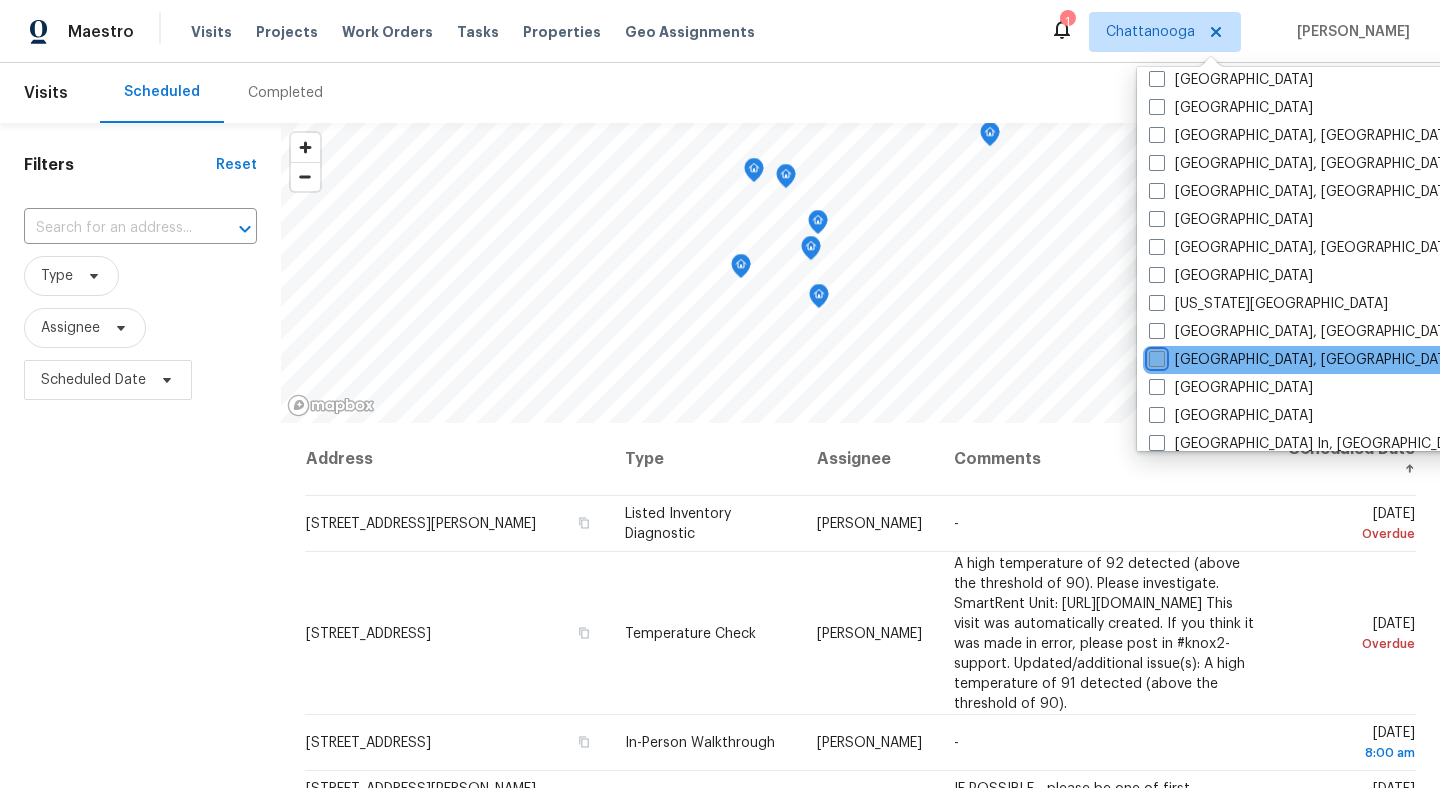 click on "Knoxville, TN" at bounding box center (1155, 356) 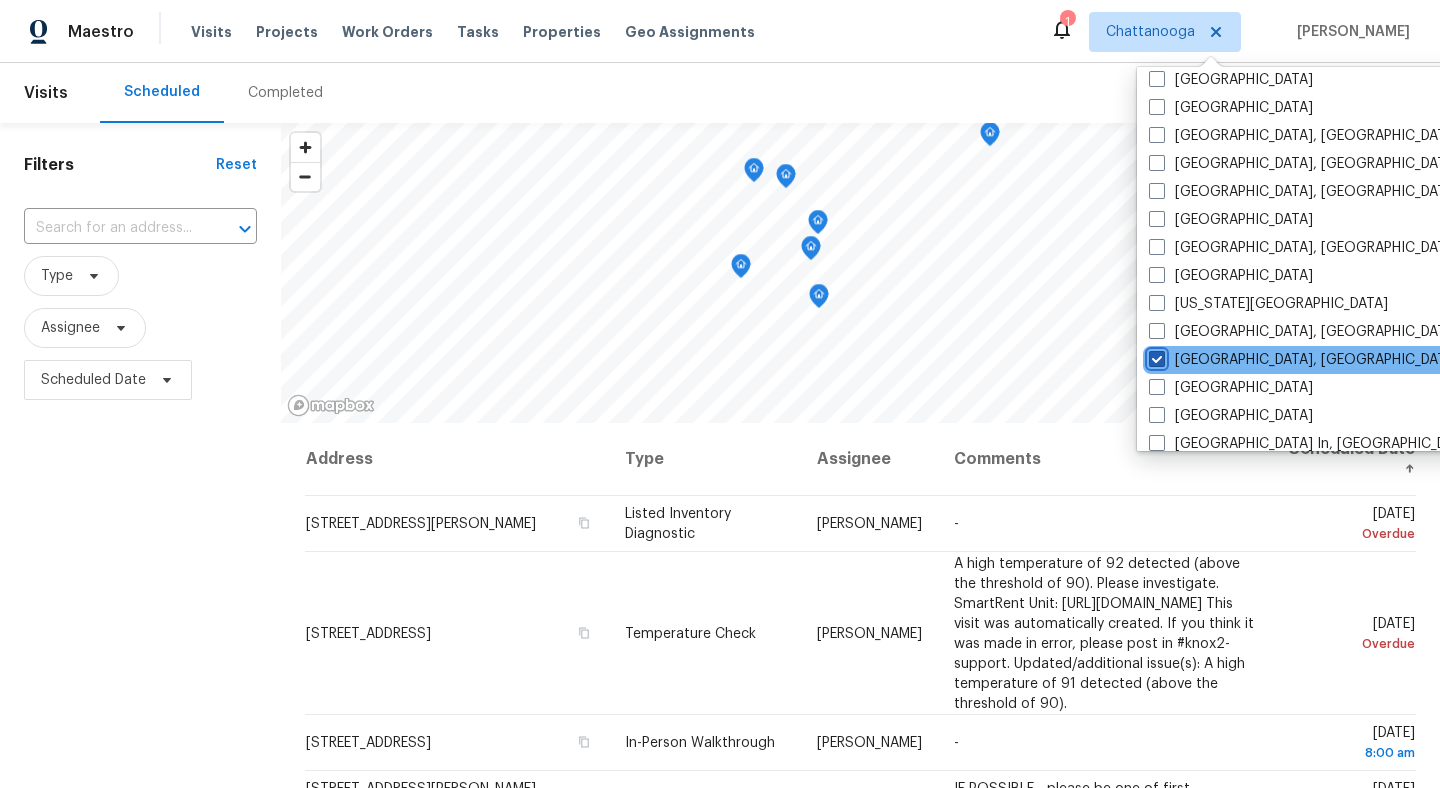 checkbox on "true" 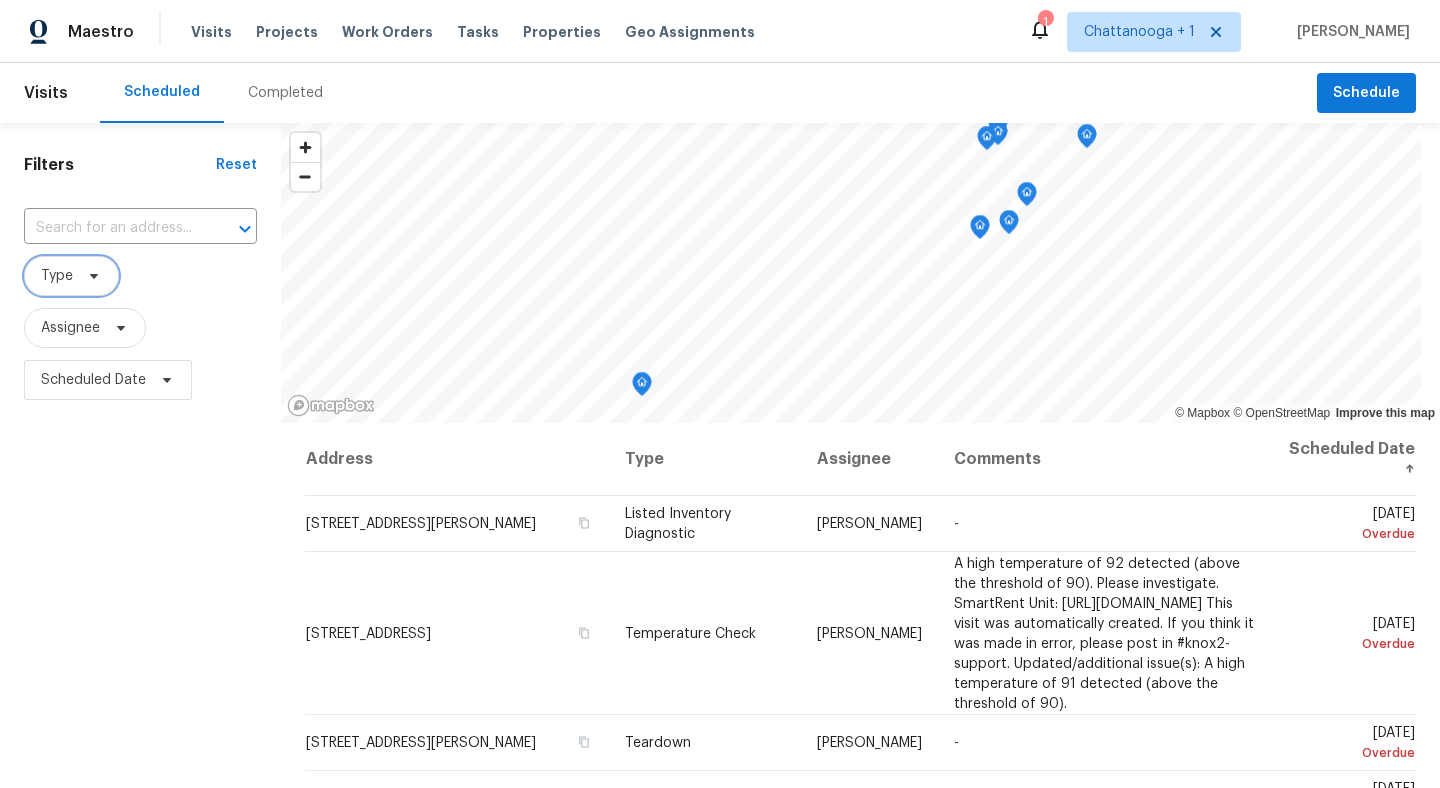 click 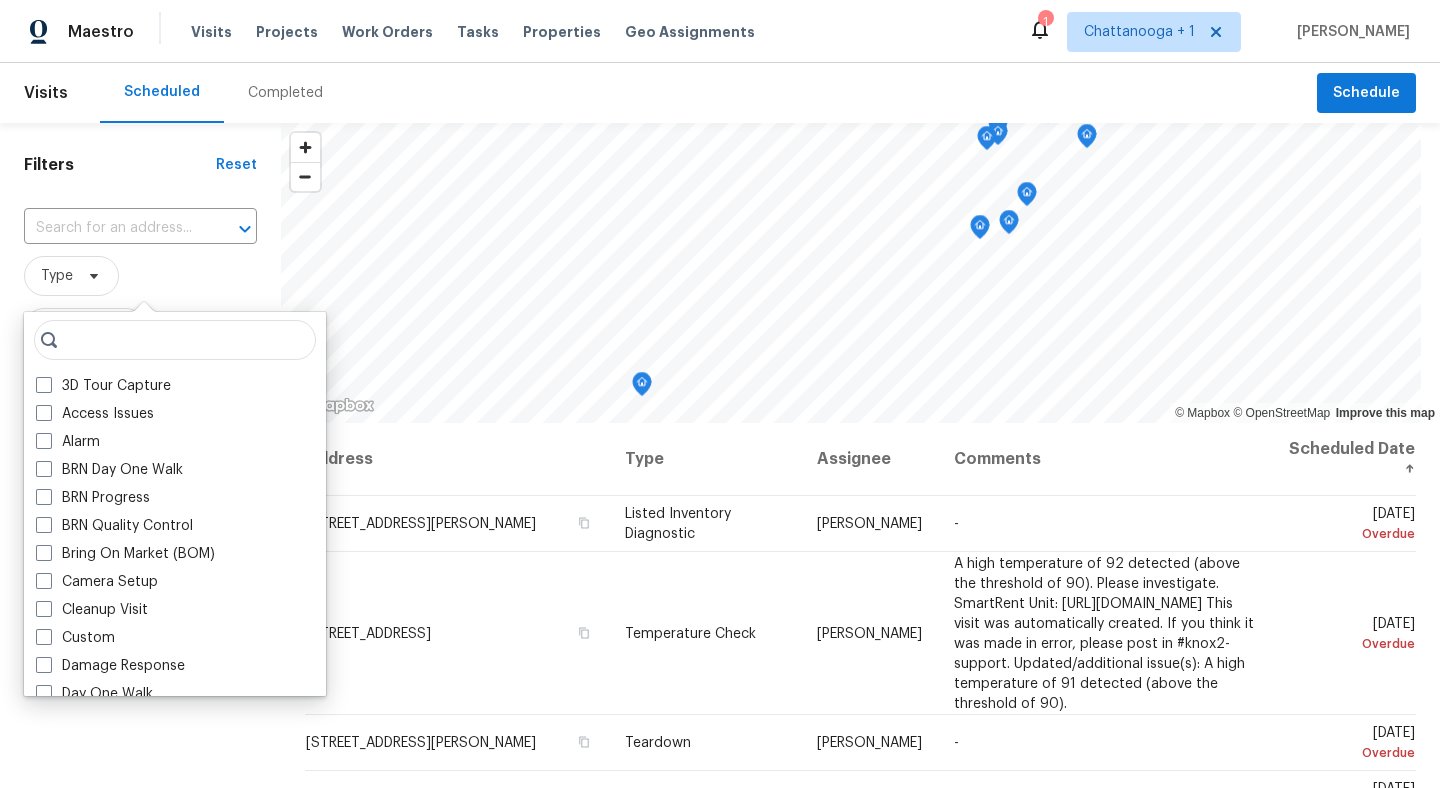 click at bounding box center (175, 340) 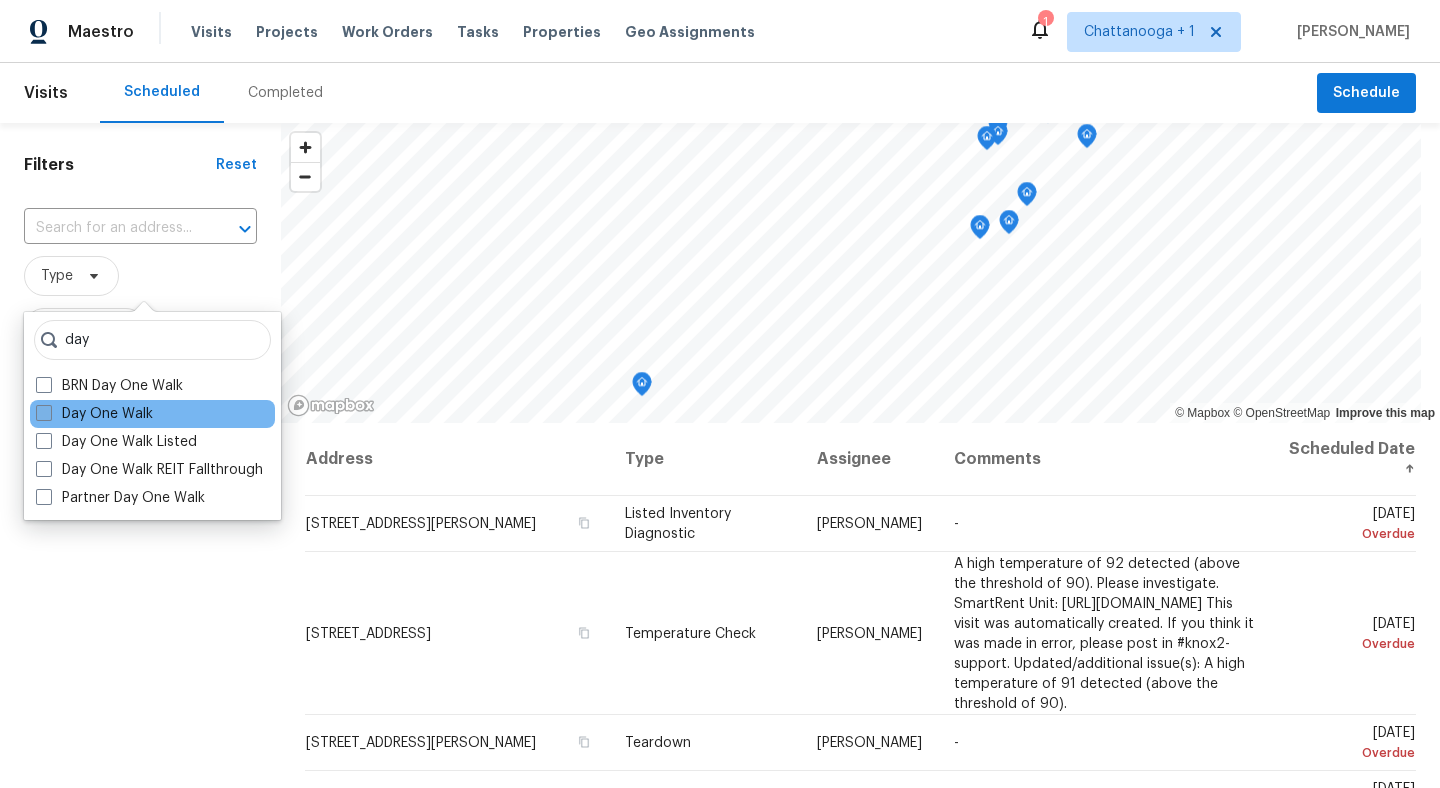 type on "day" 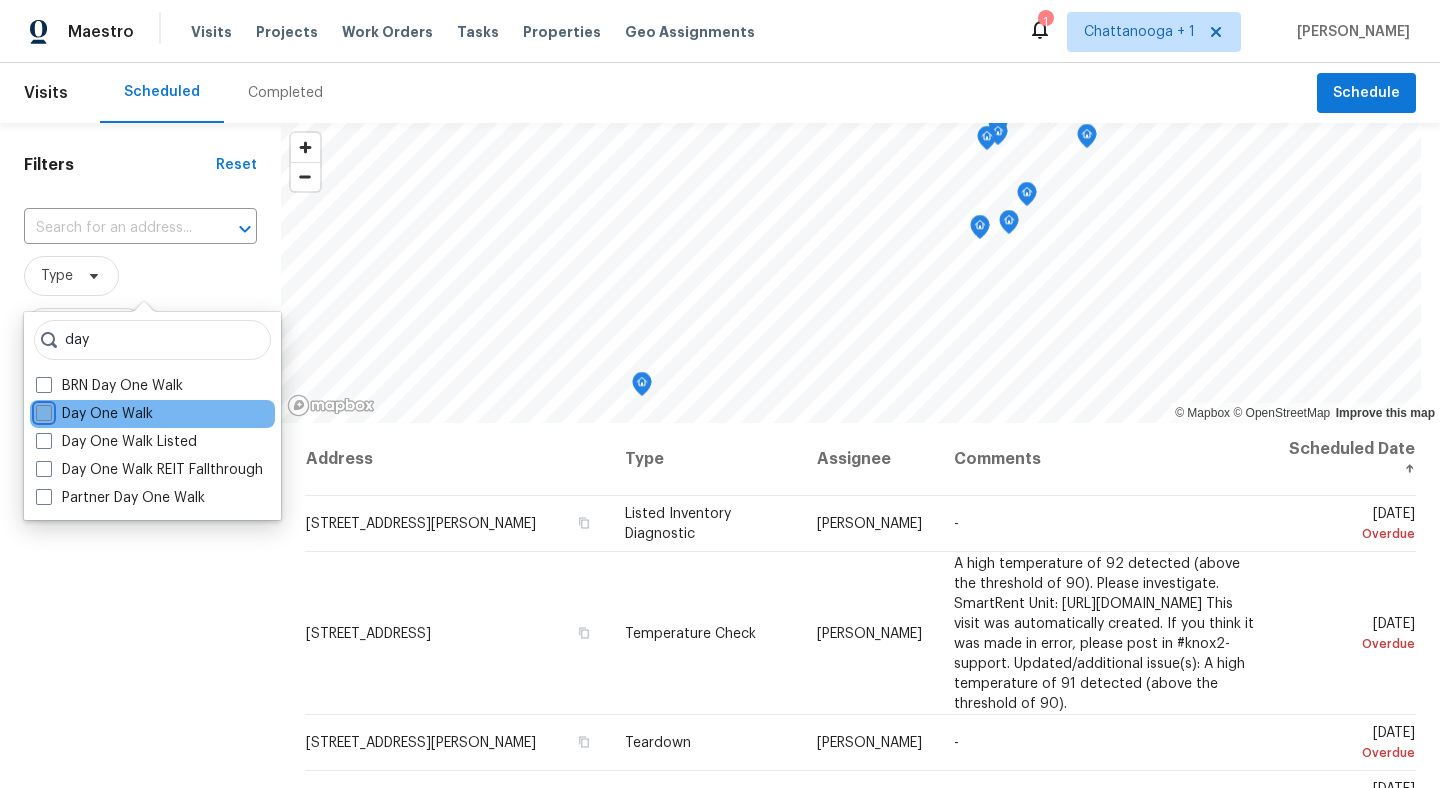 click on "Day One Walk" at bounding box center [42, 410] 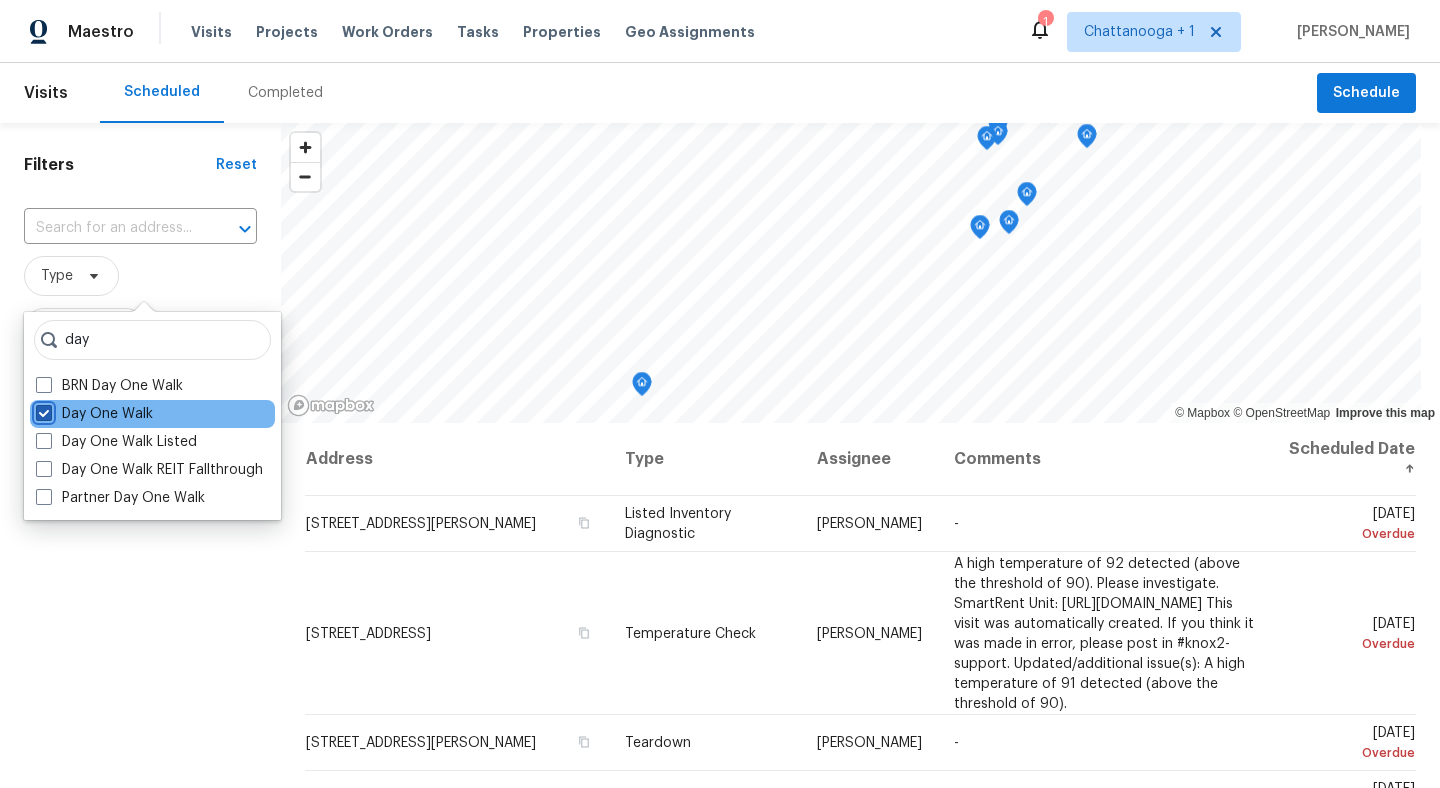checkbox on "true" 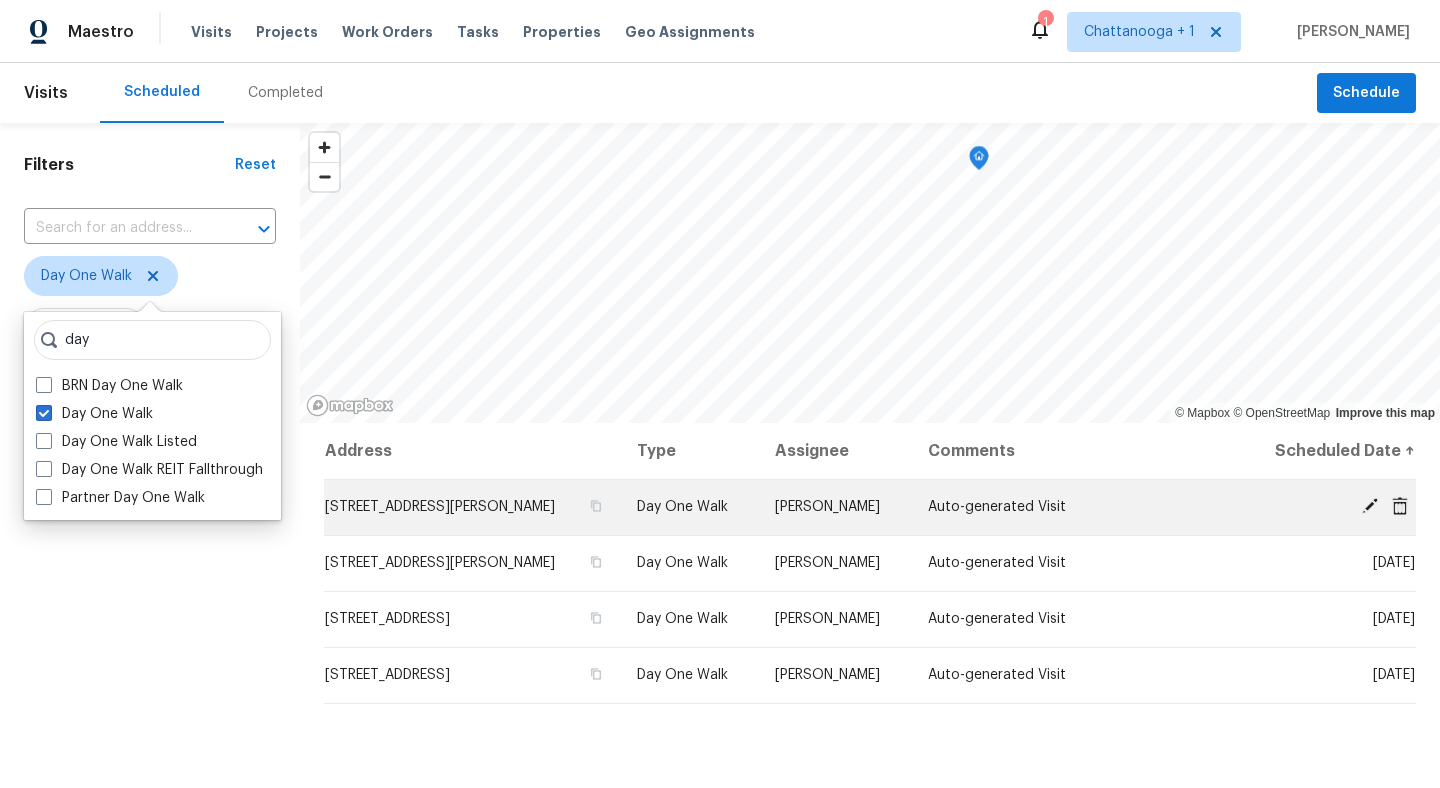 click on "3922 Archibald Way, Knoxville, TN 37938" at bounding box center (440, 507) 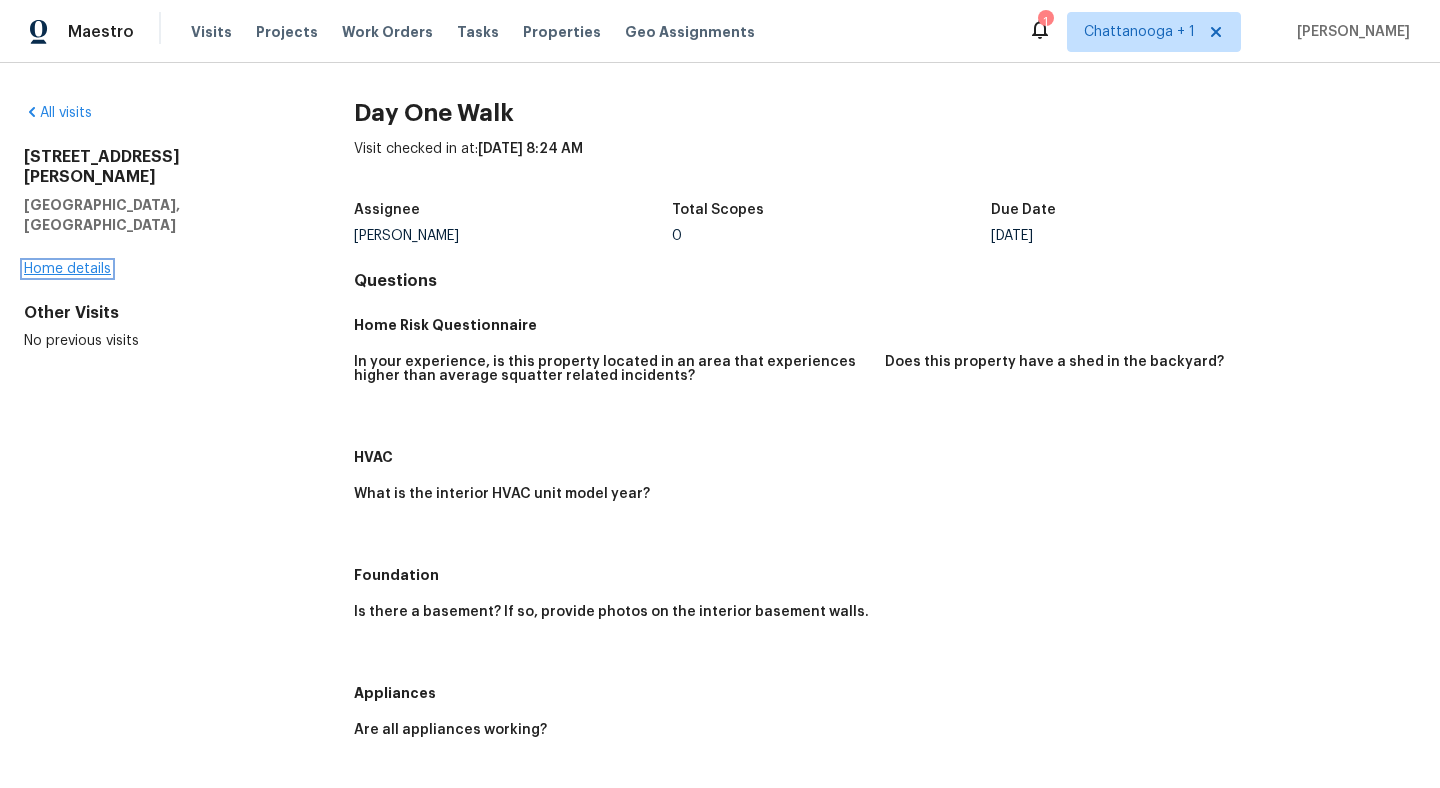 click on "Home details" at bounding box center [67, 269] 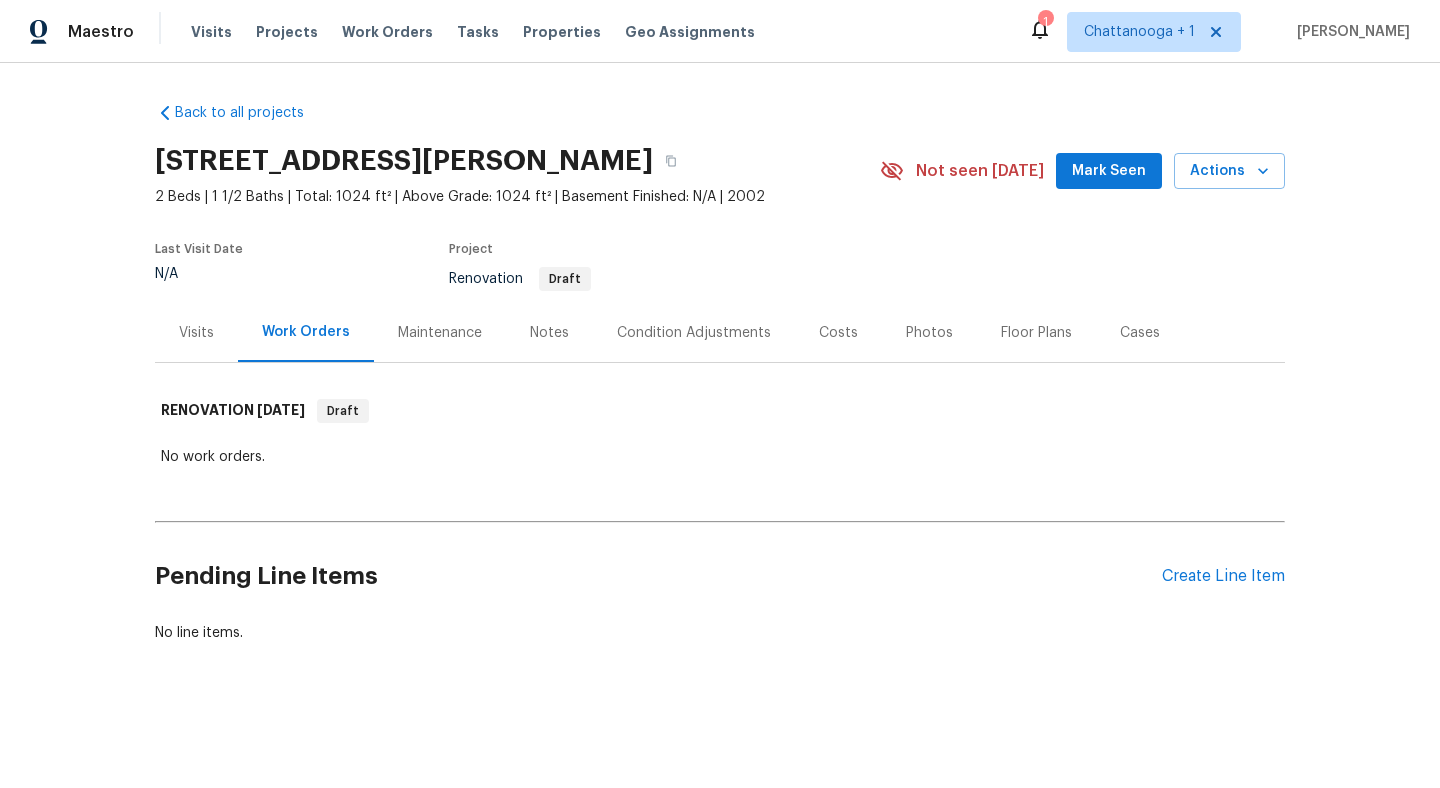 click on "Maintenance" at bounding box center (440, 333) 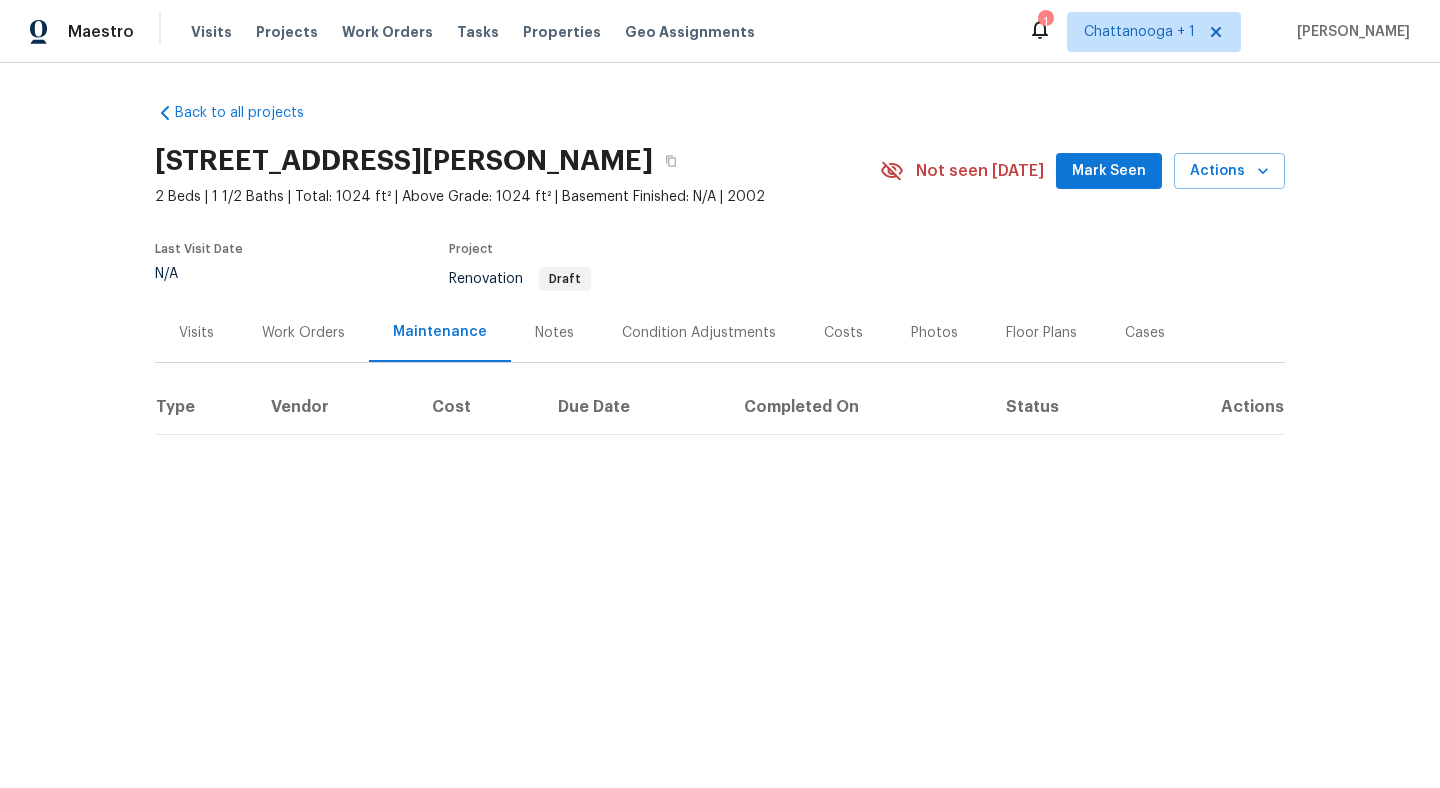 click on "Work Orders" at bounding box center (303, 333) 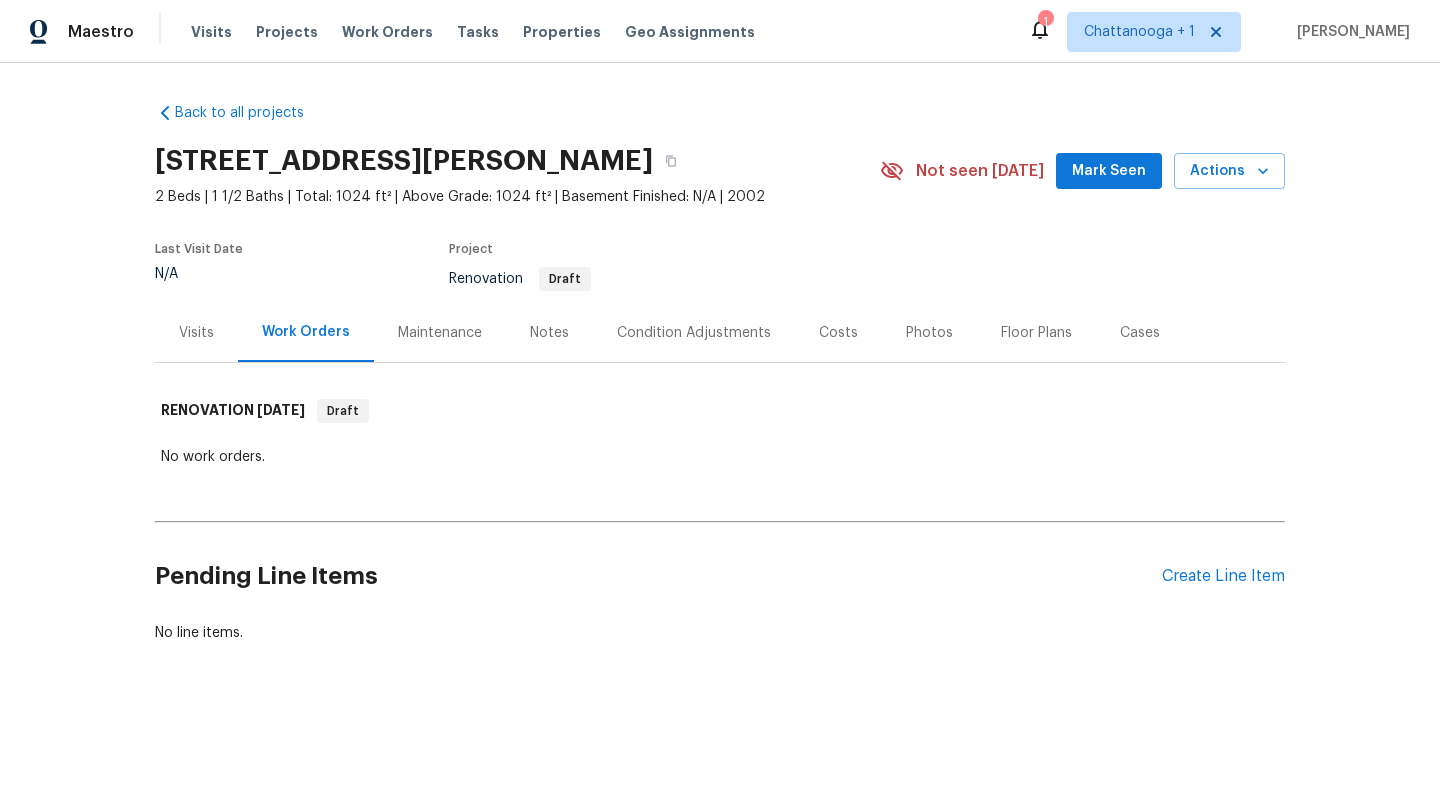 click on "Visits" at bounding box center (196, 332) 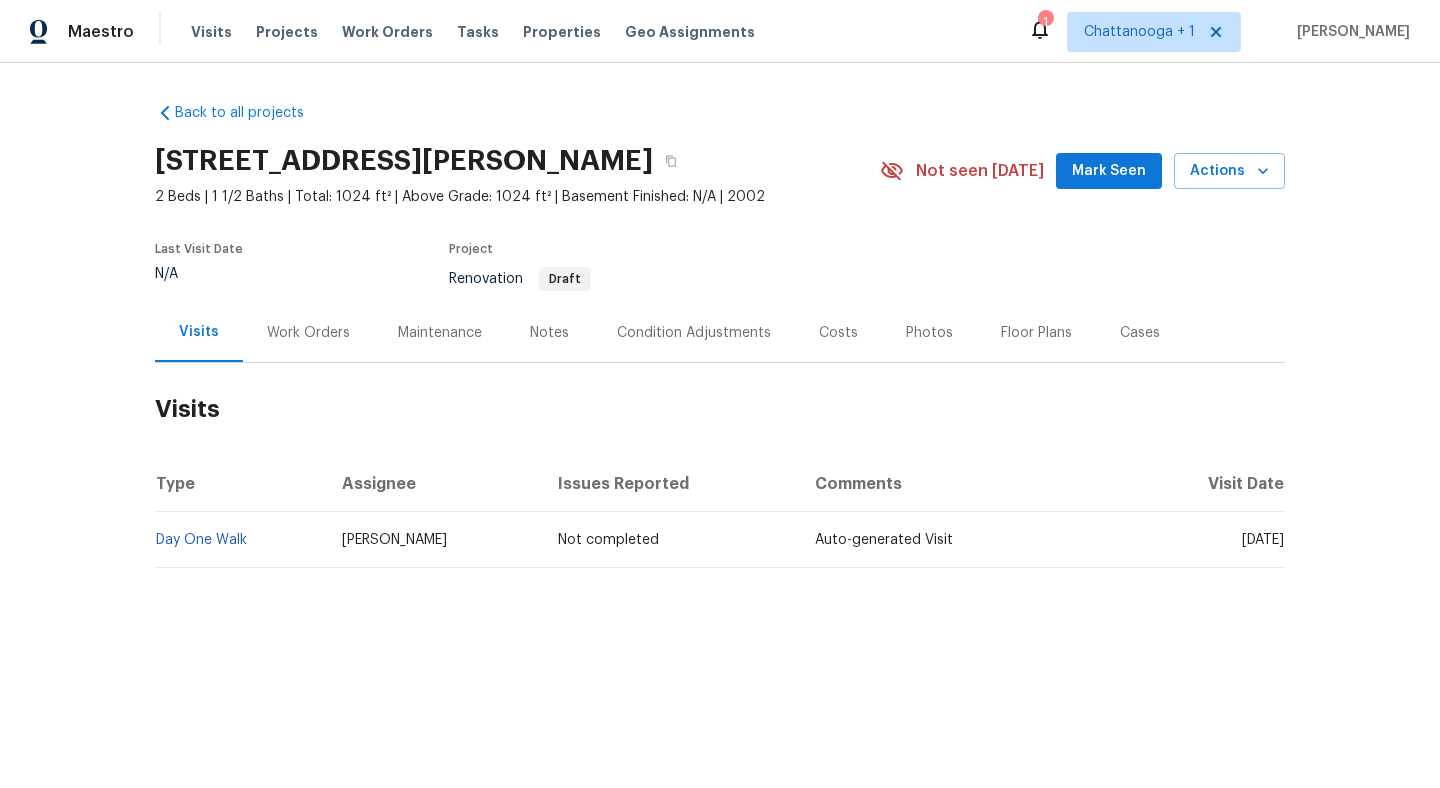 click on "Work Orders" at bounding box center (308, 333) 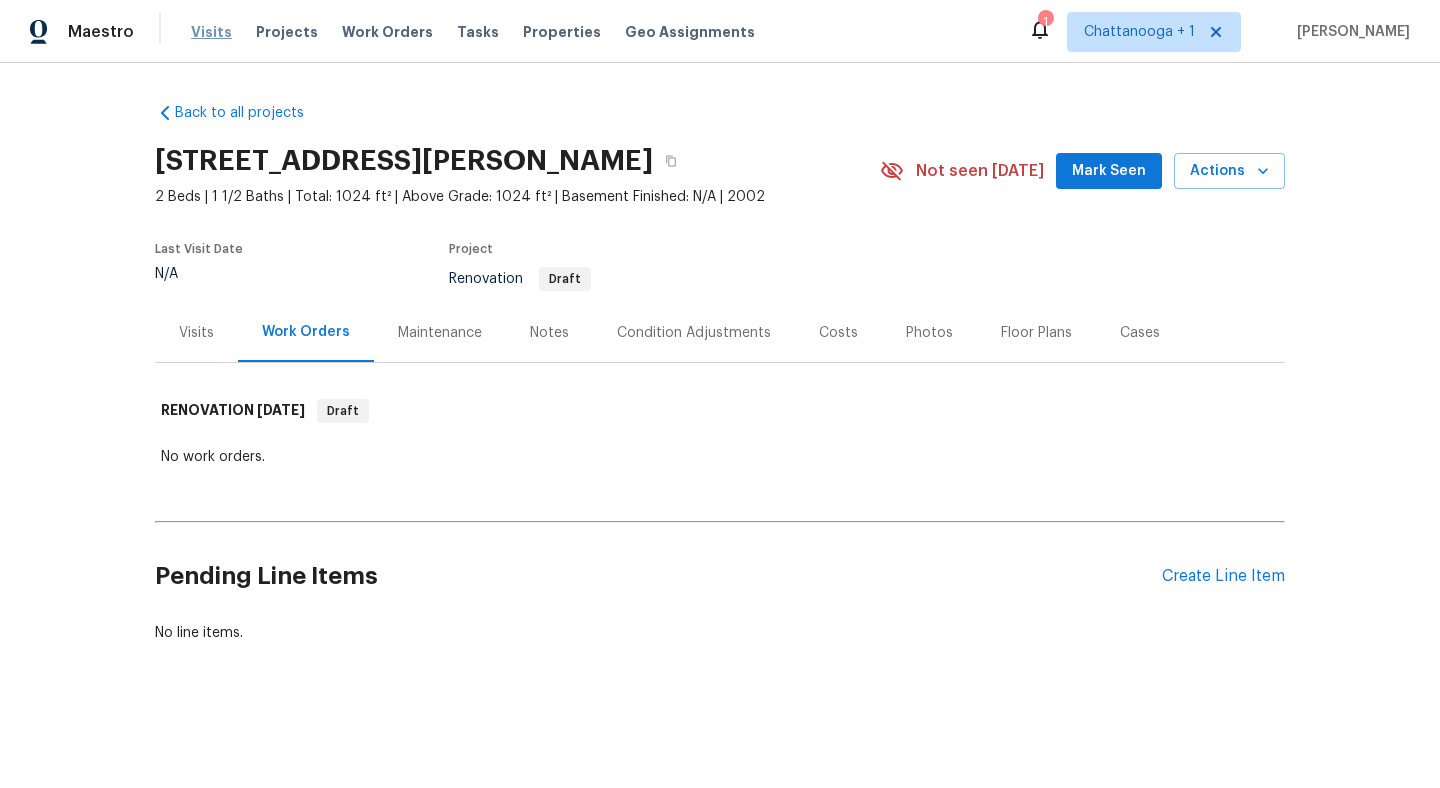 click on "Visits" at bounding box center (211, 32) 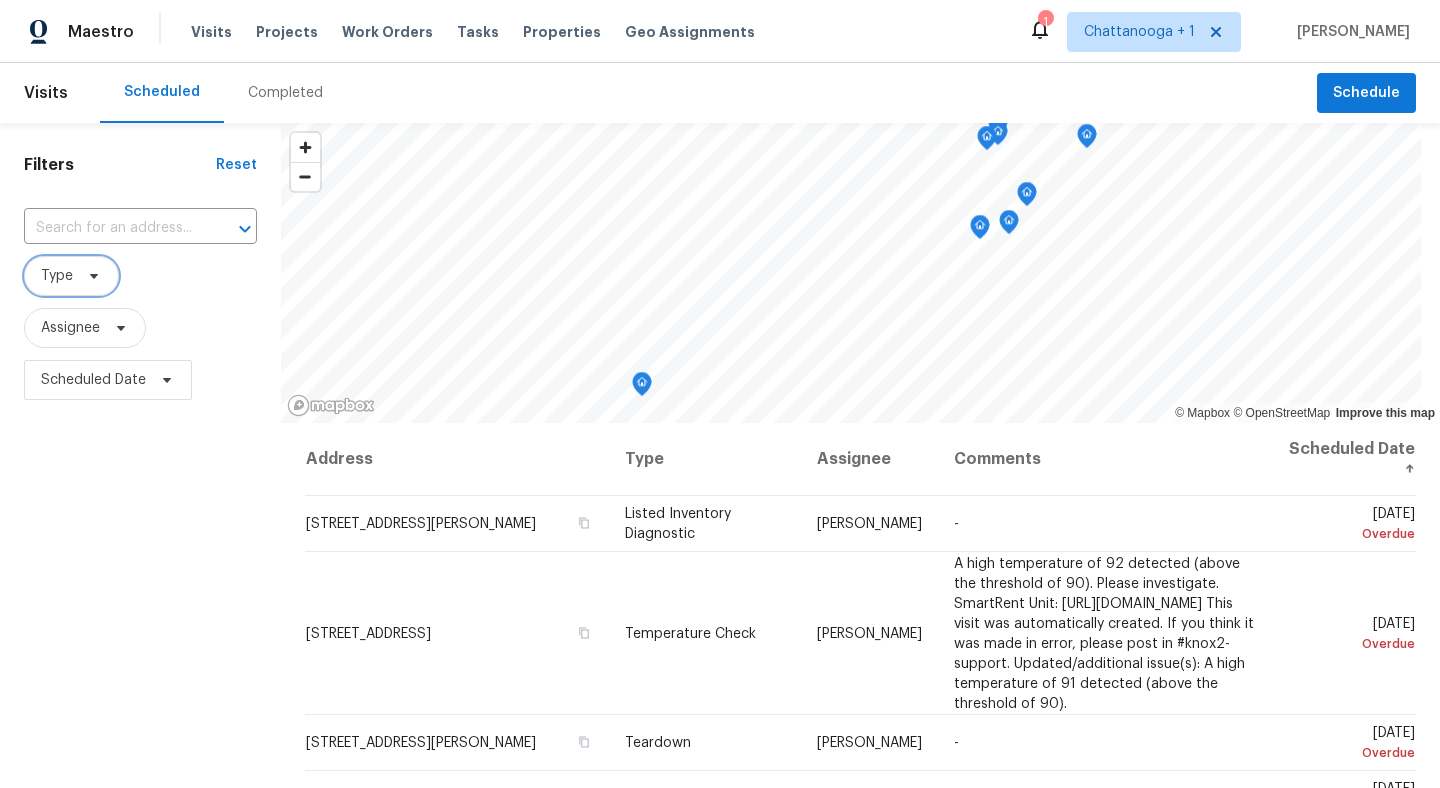 click on "Type" at bounding box center [71, 276] 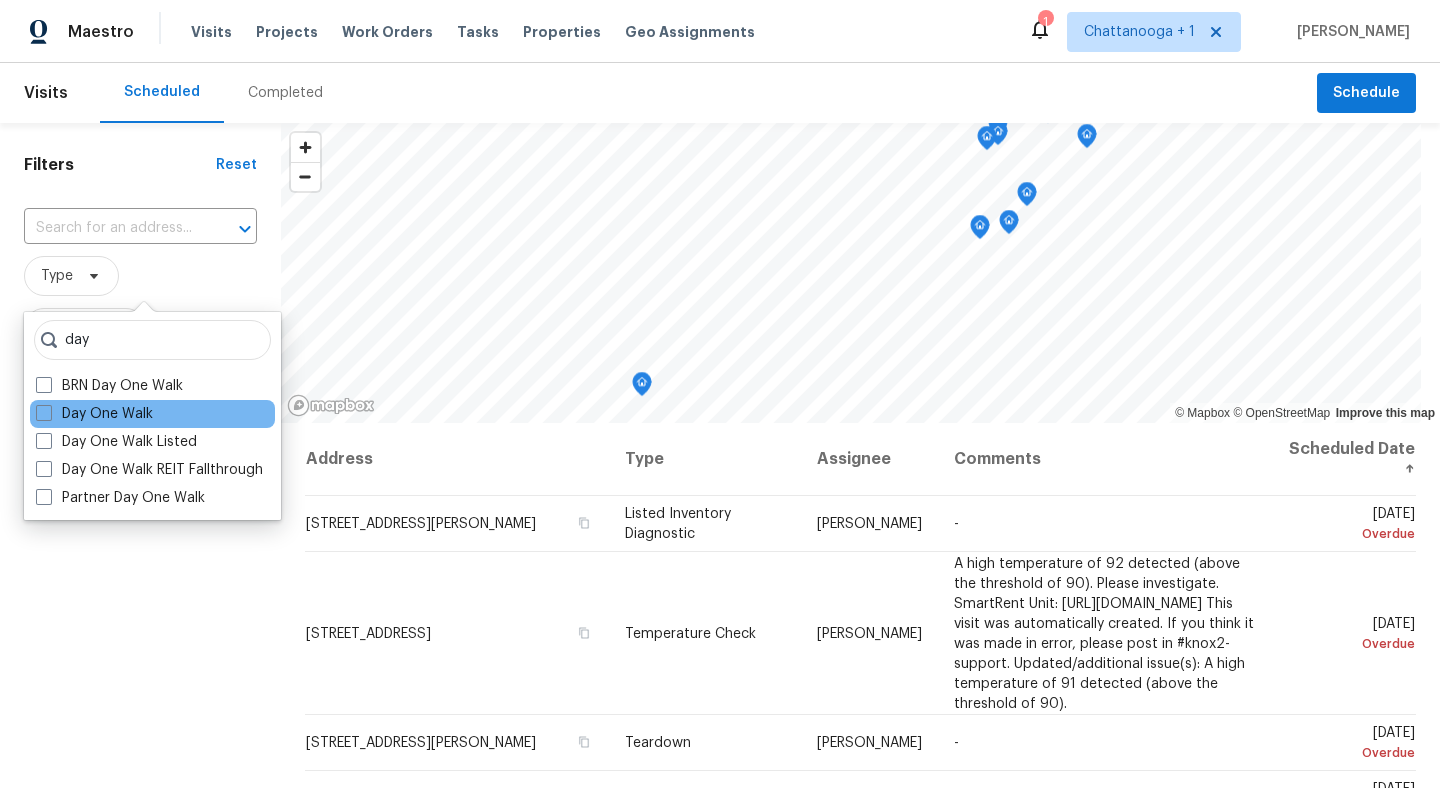 type on "day" 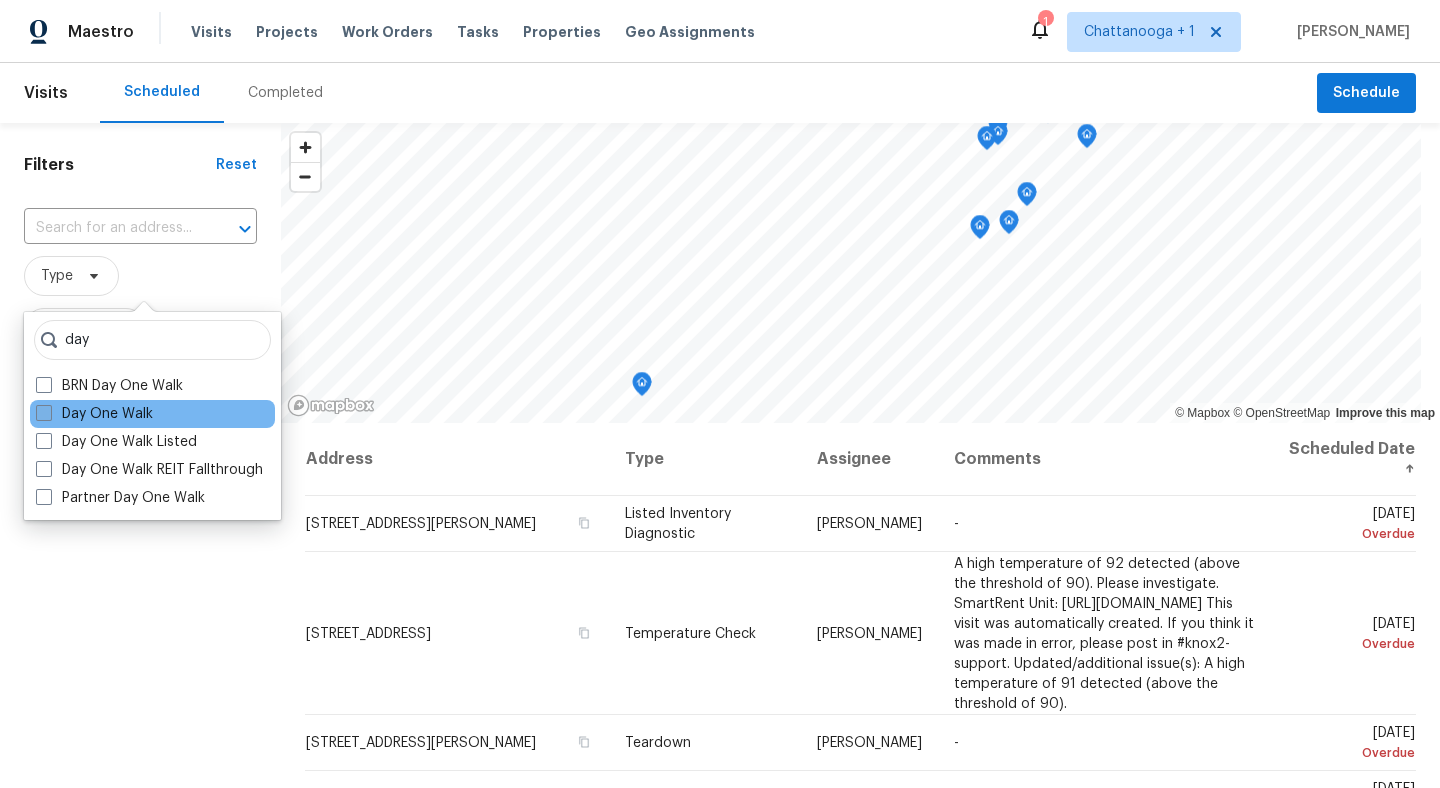 click on "Day One Walk" at bounding box center [94, 414] 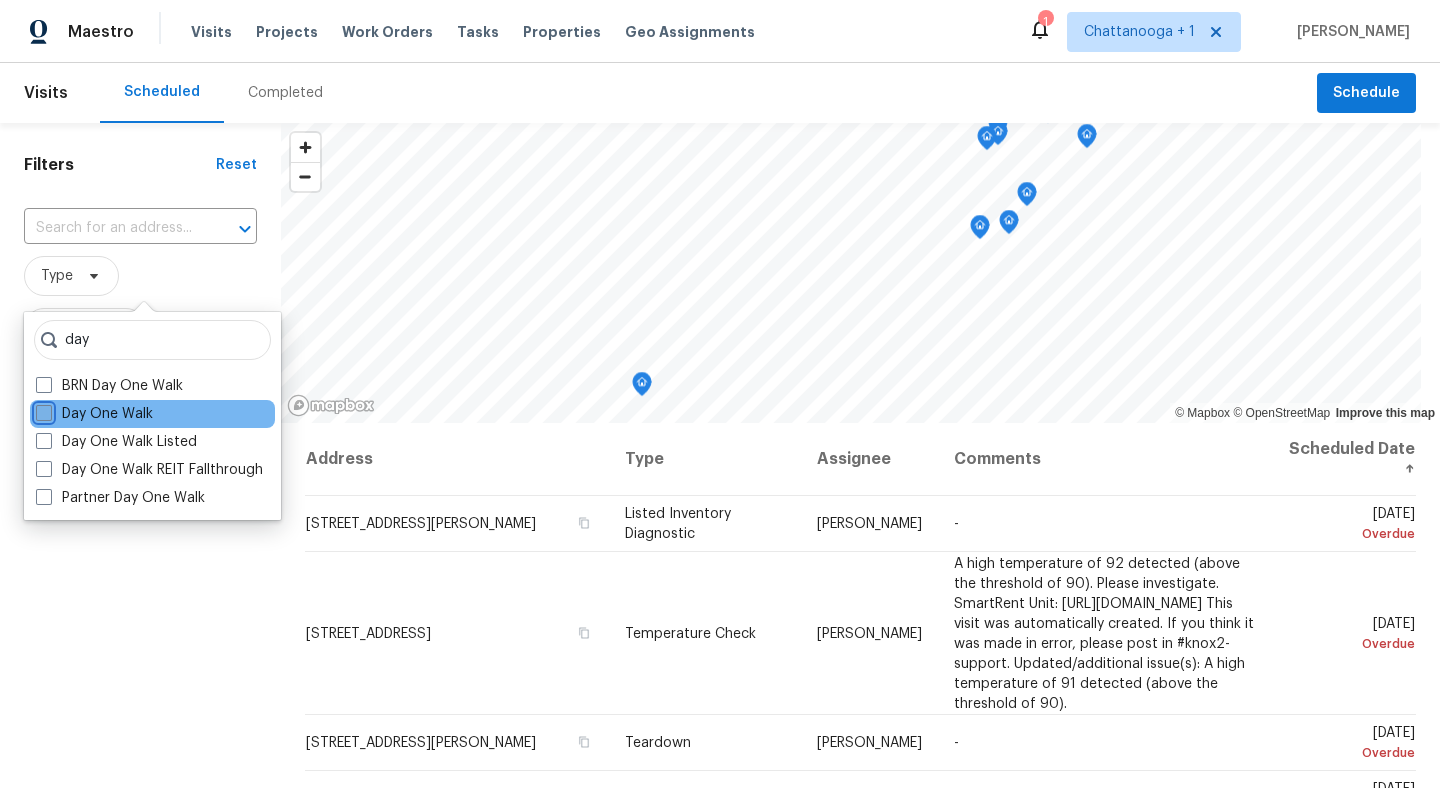 click on "Day One Walk" at bounding box center [42, 410] 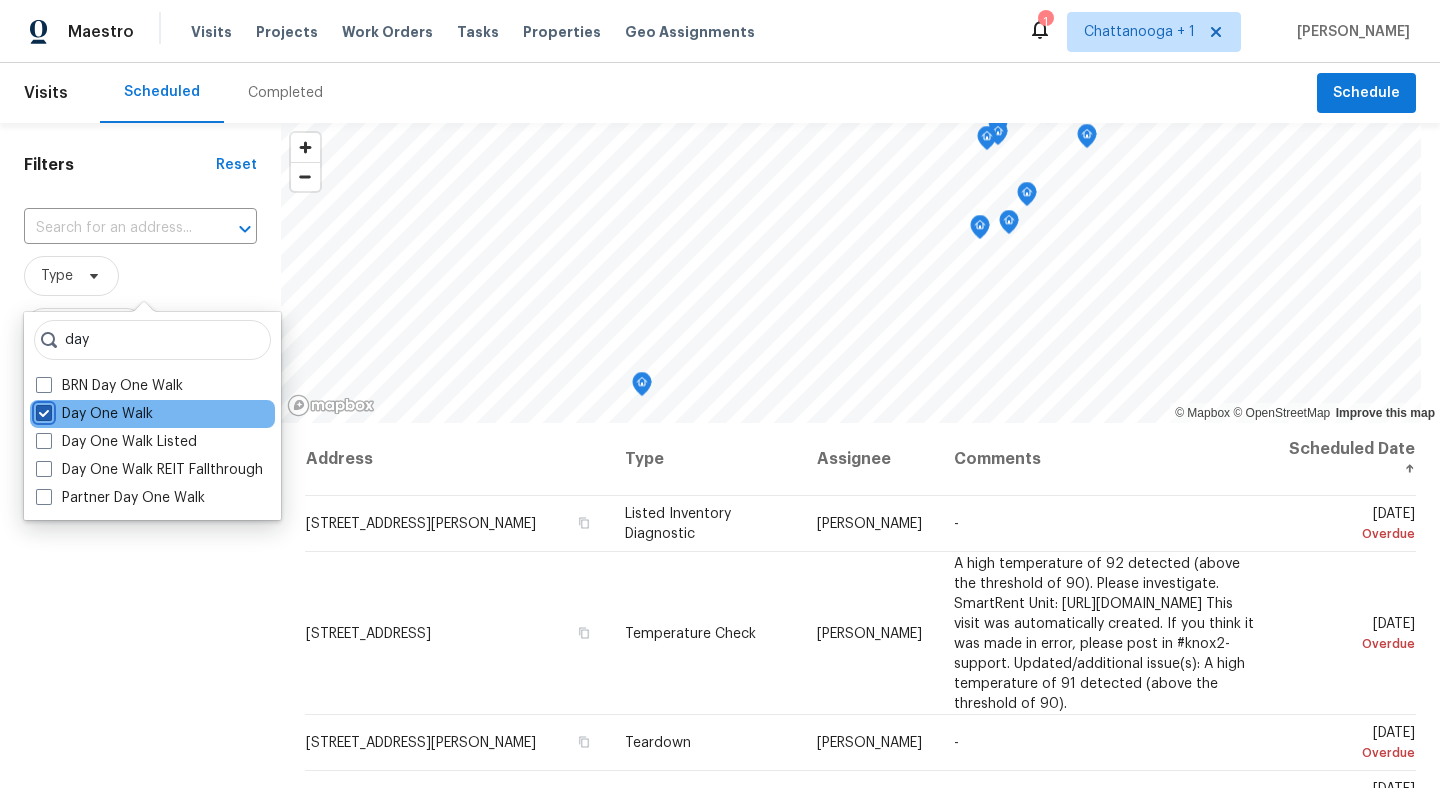 checkbox on "true" 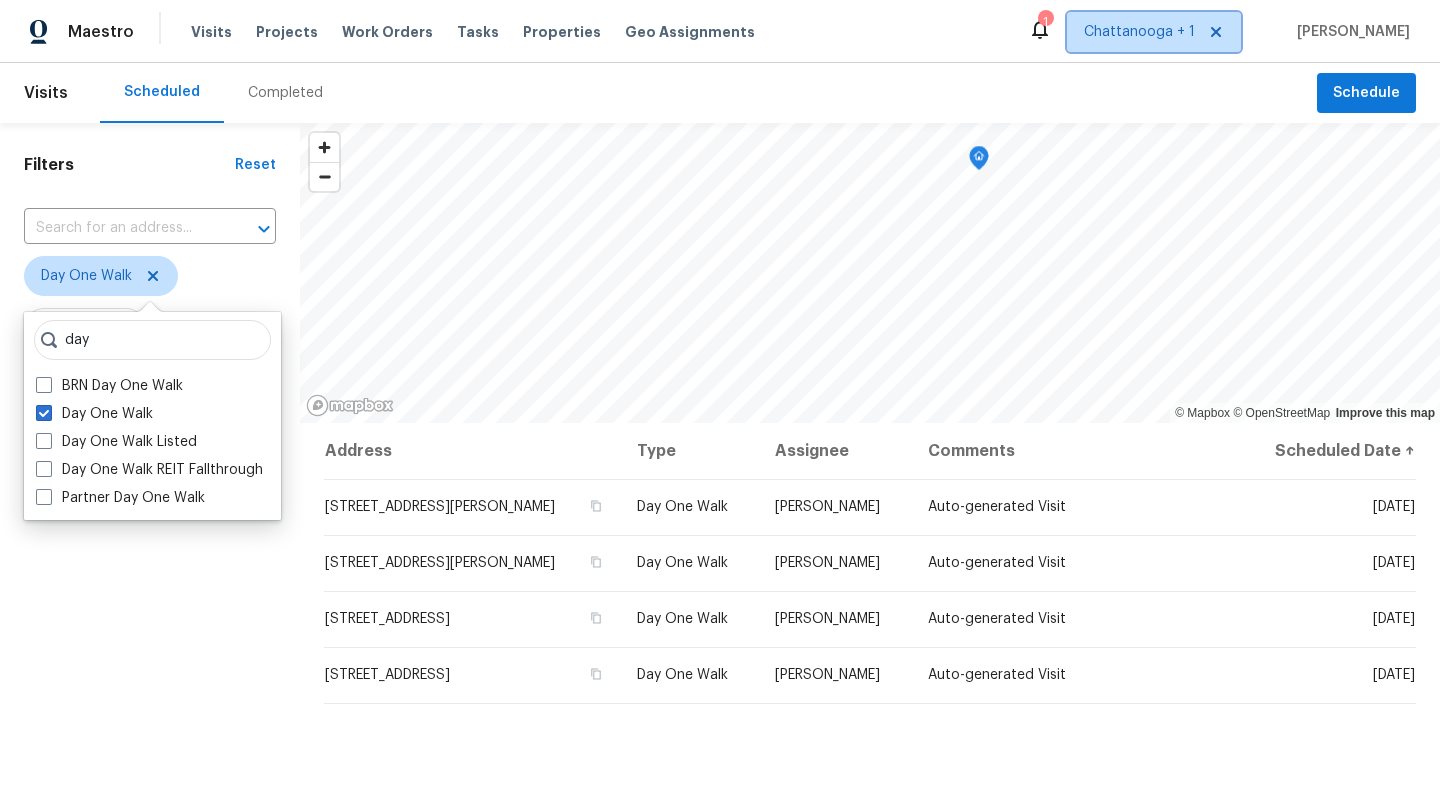 click on "Chattanooga + 1" at bounding box center (1139, 32) 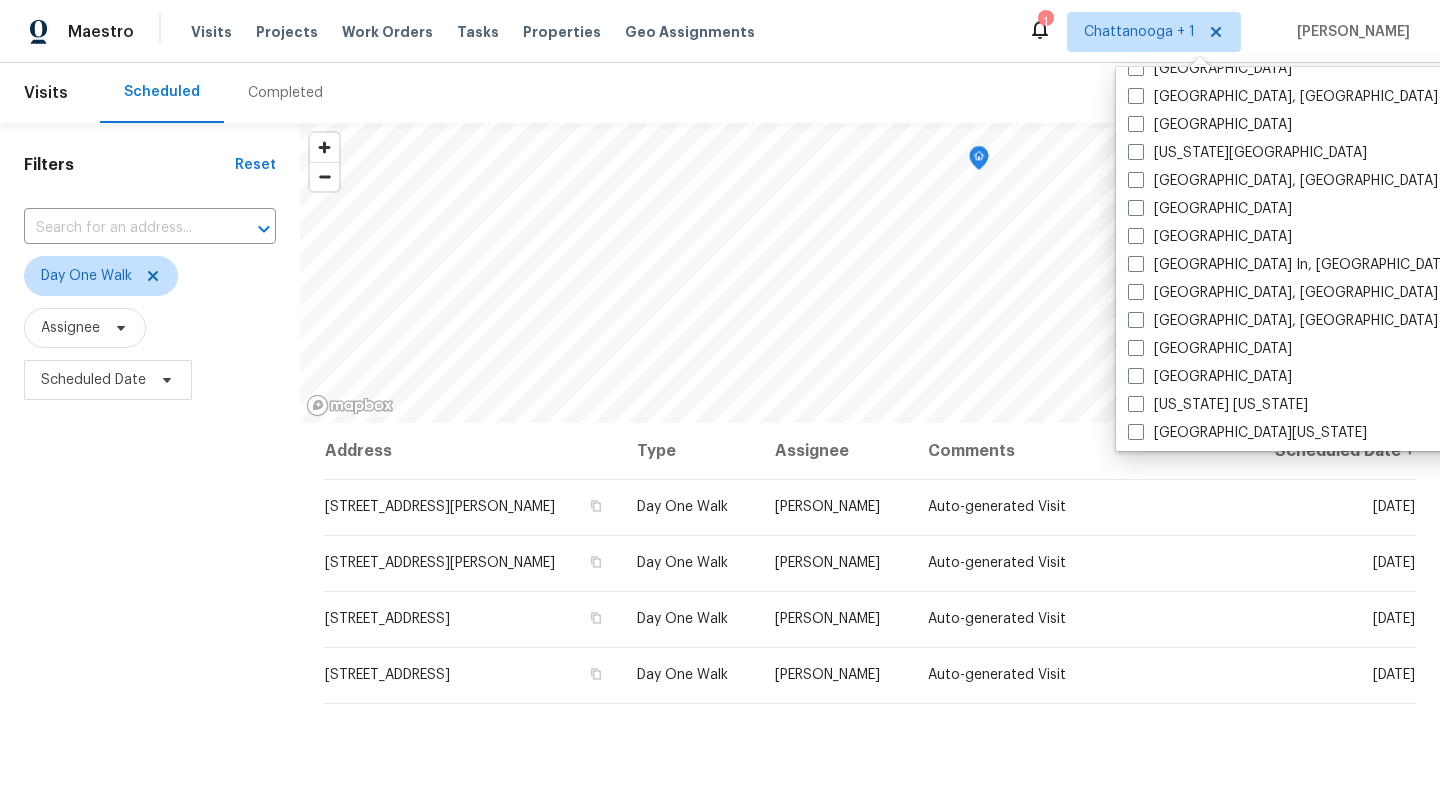 scroll, scrollTop: 725, scrollLeft: 0, axis: vertical 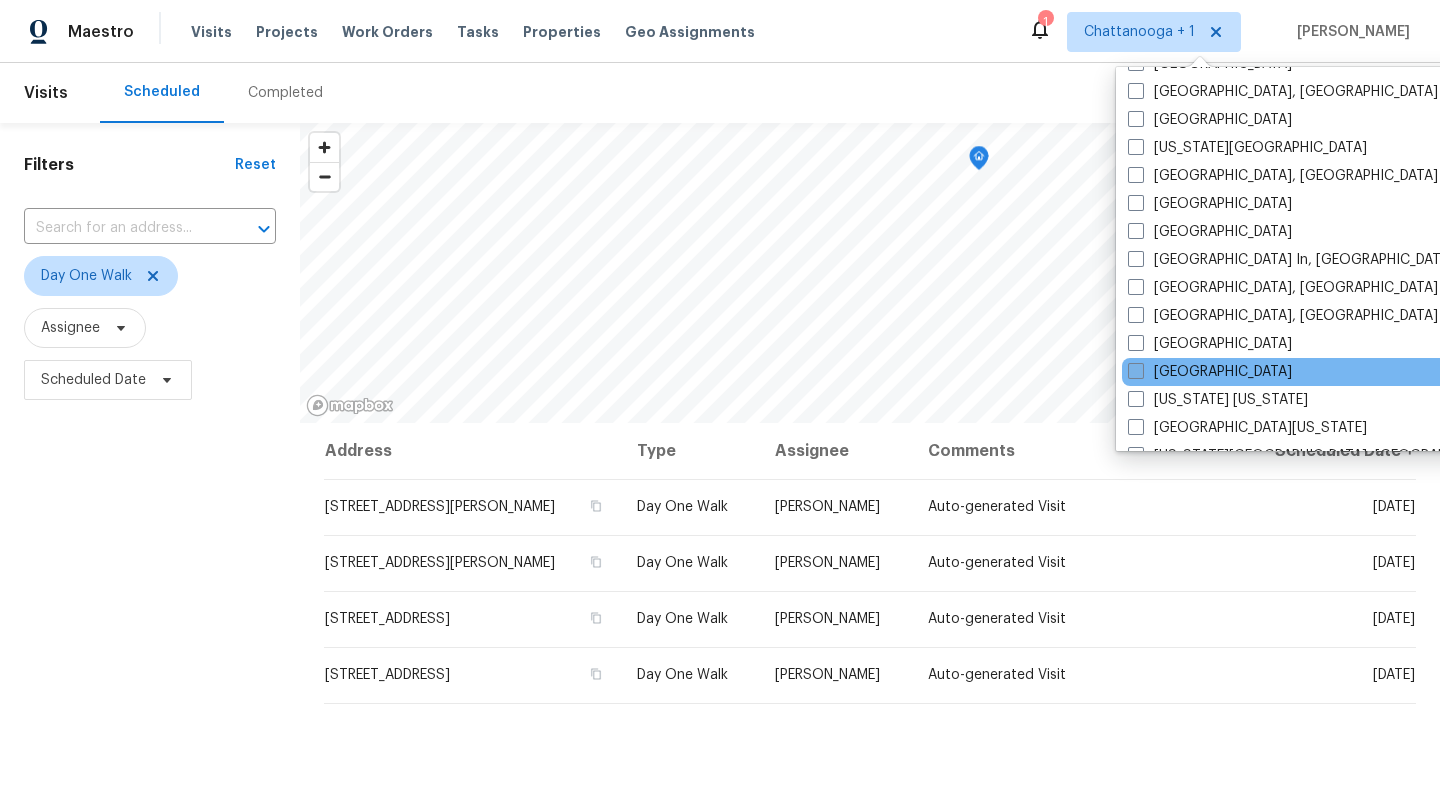click at bounding box center (1136, 371) 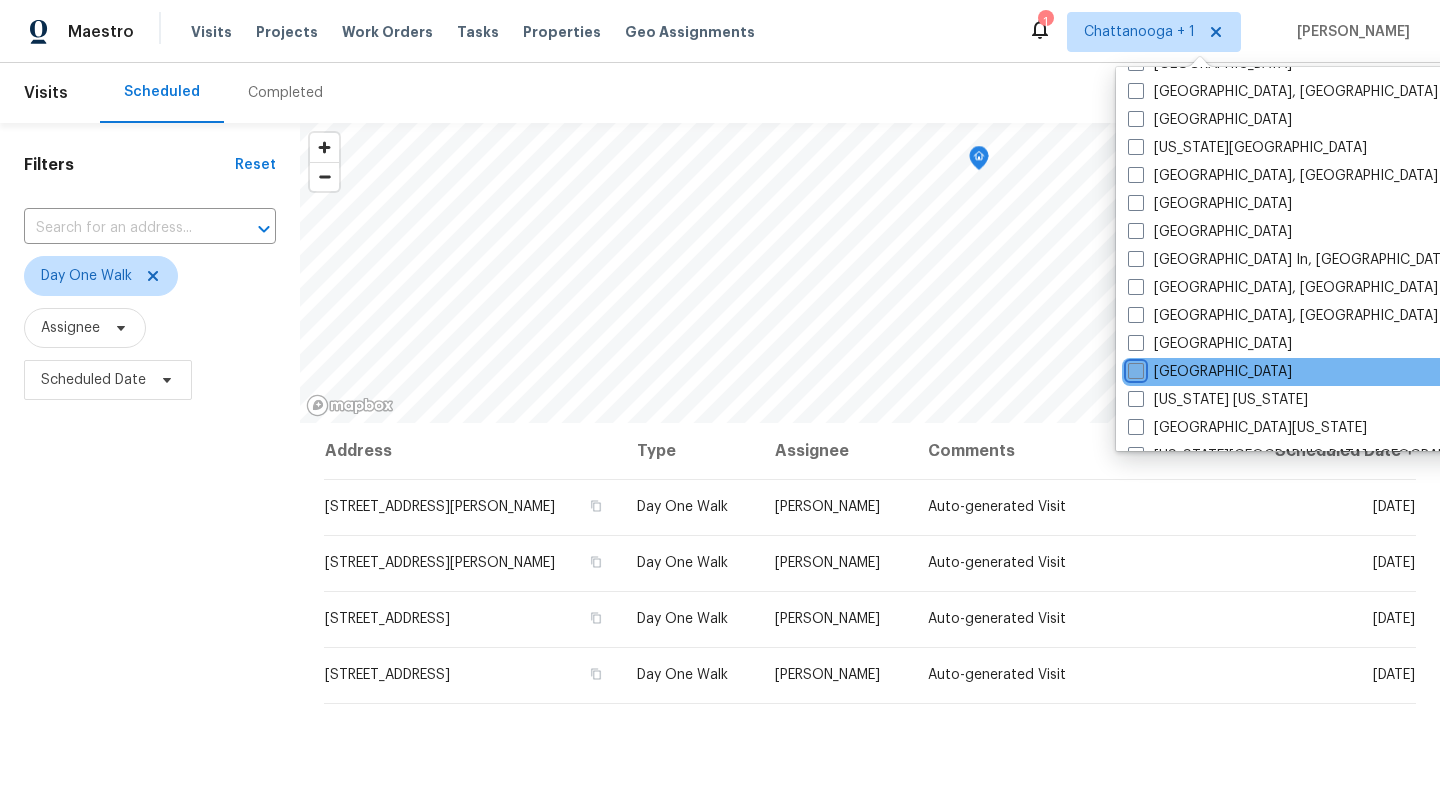 click on "Nashville" at bounding box center (1134, 368) 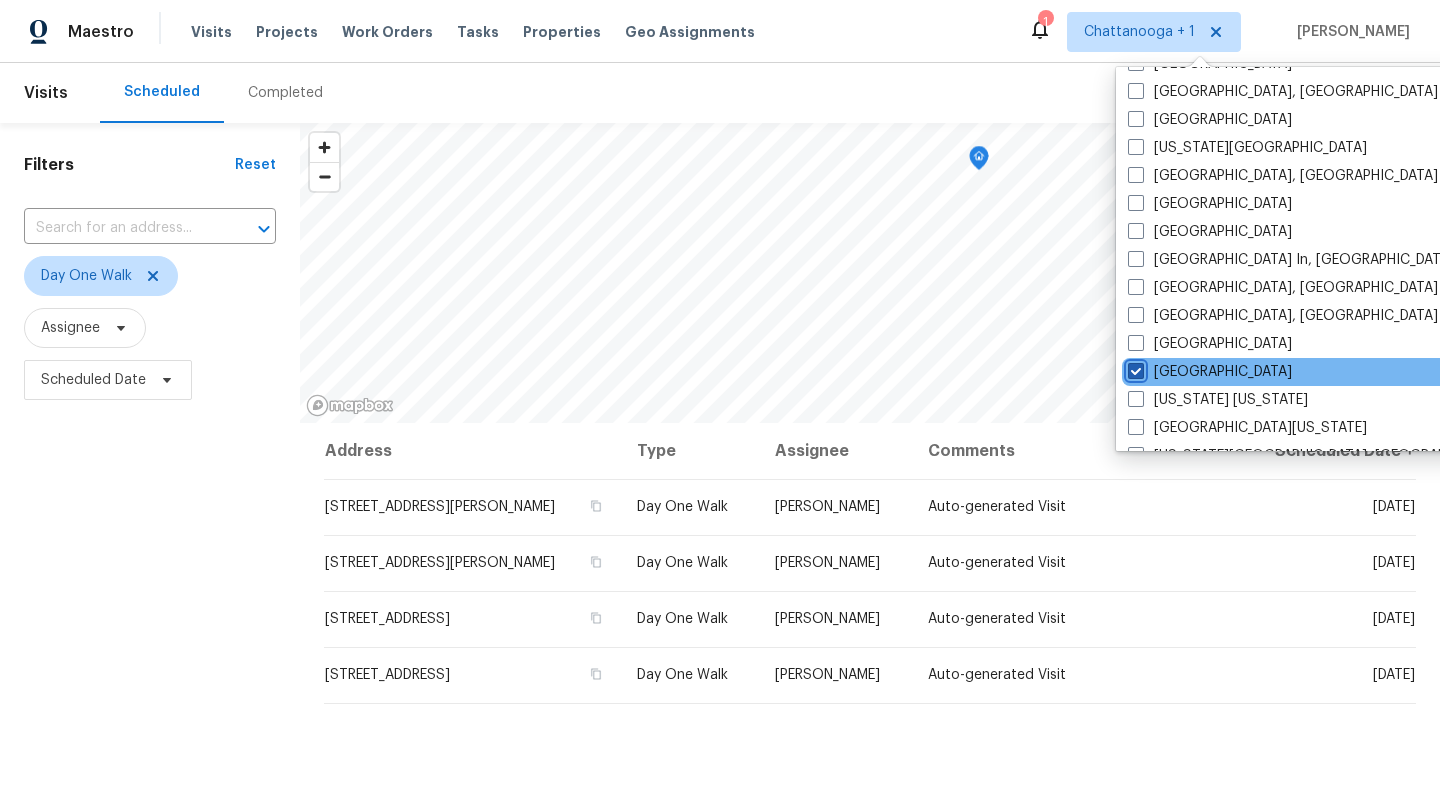 checkbox on "true" 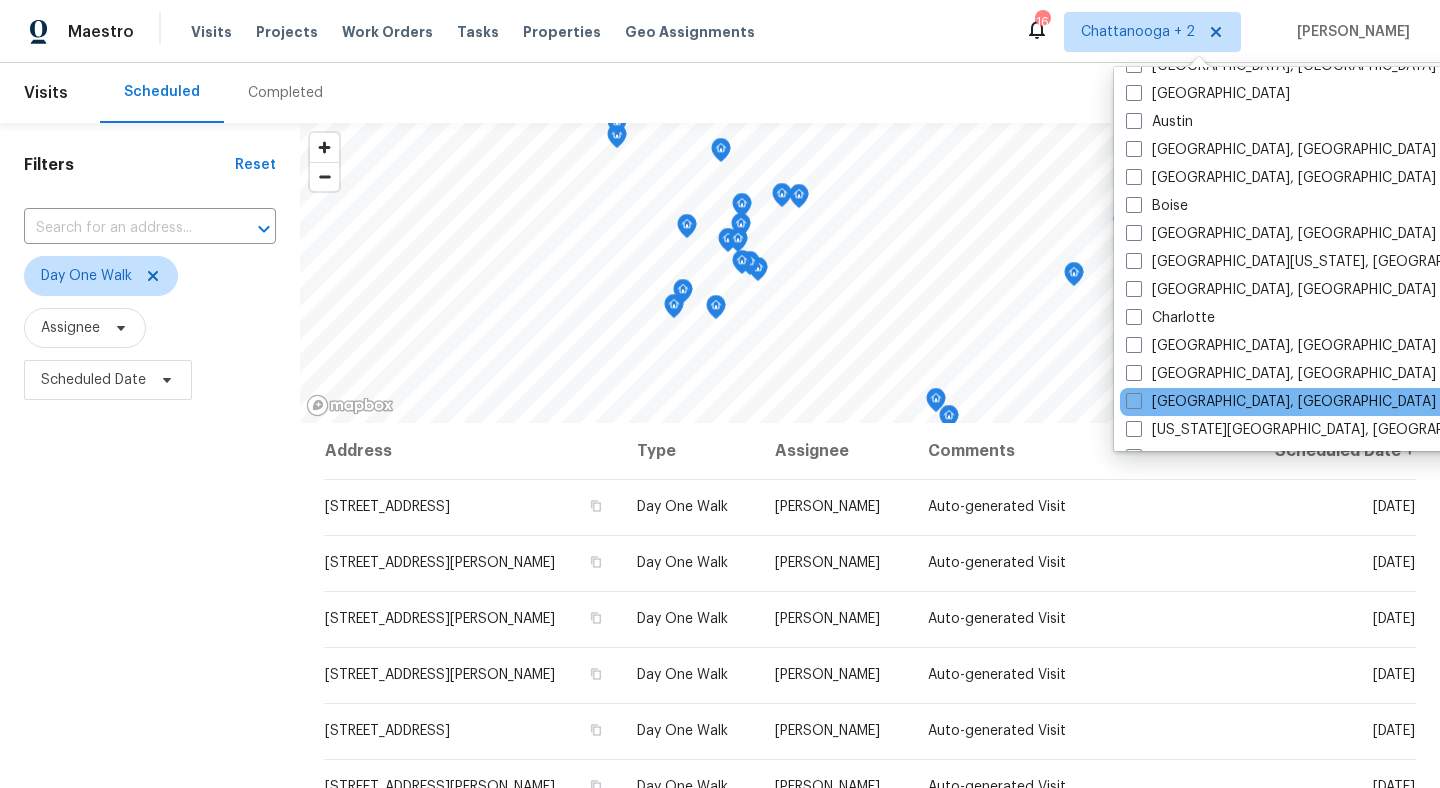 scroll, scrollTop: 101, scrollLeft: 0, axis: vertical 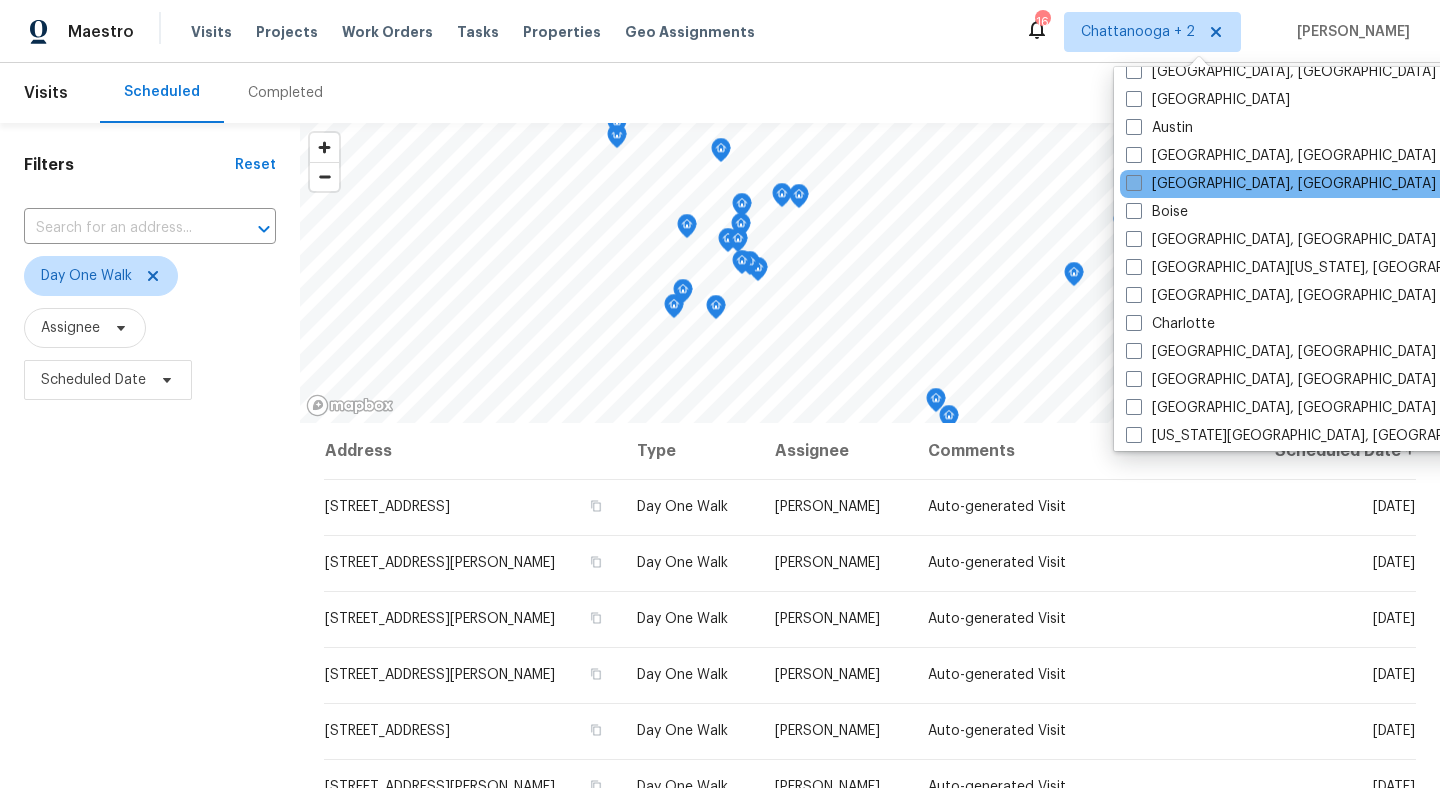 click at bounding box center (1134, 183) 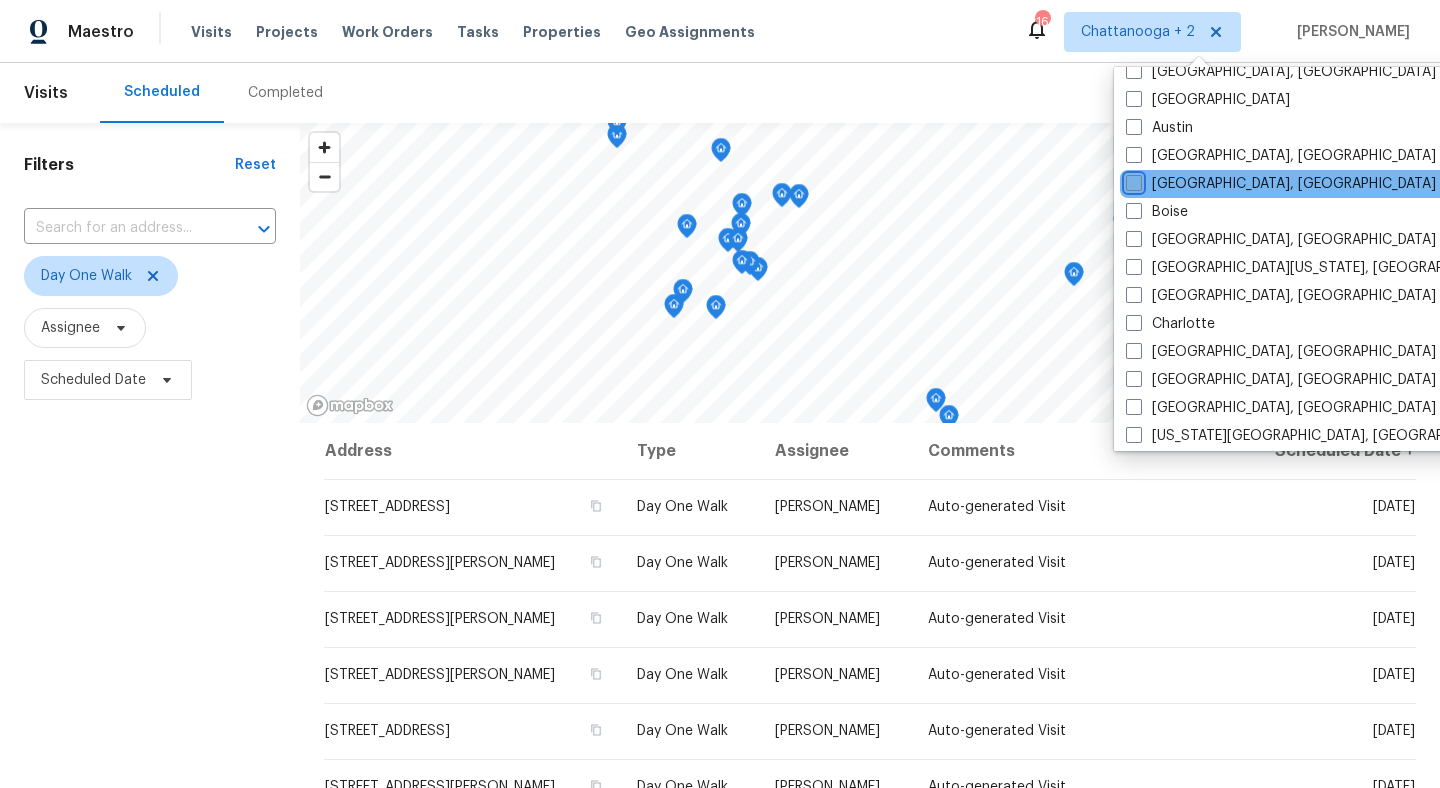 click on "Birmingham, AL" at bounding box center (1132, 180) 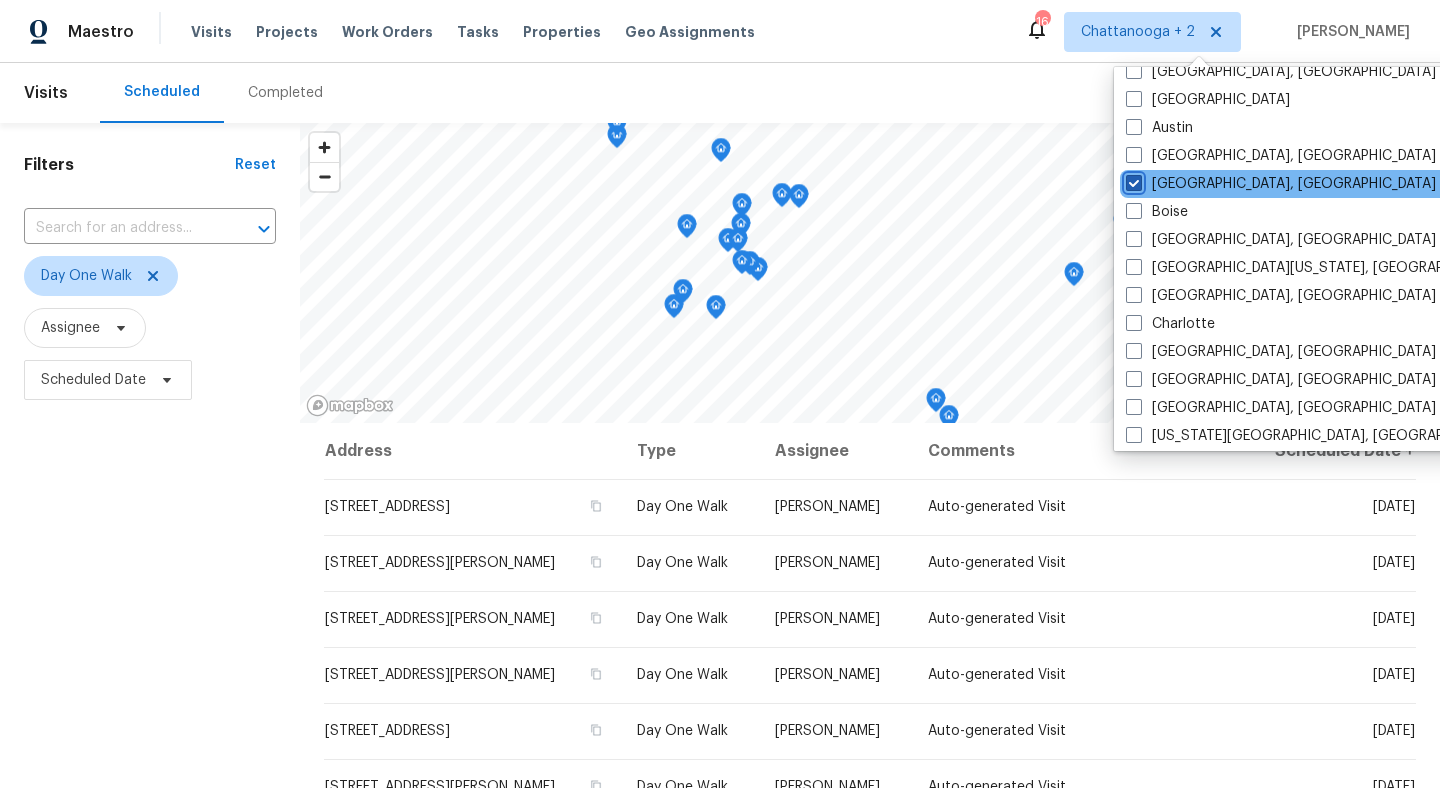 checkbox on "true" 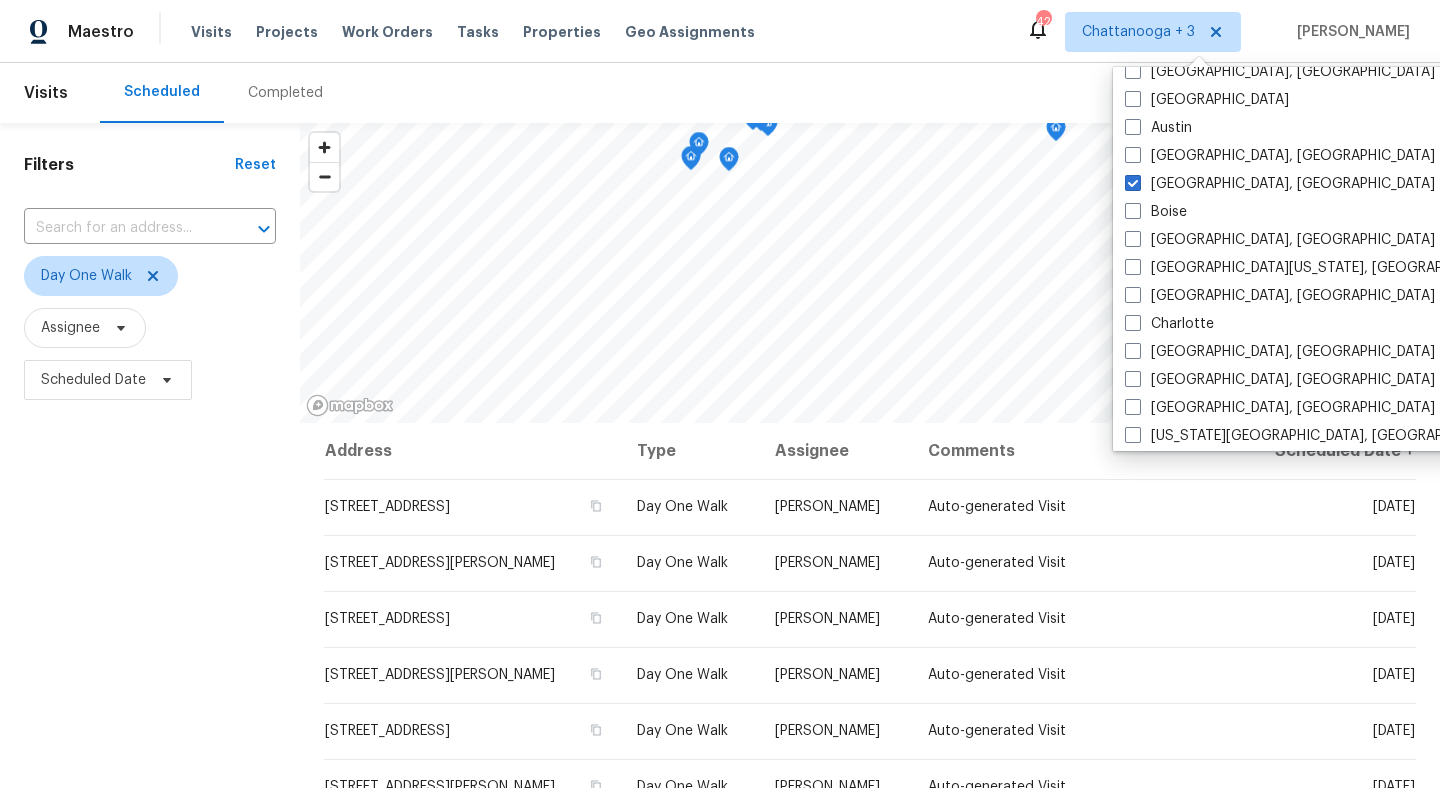 click on "Filters Reset ​ Day One Walk Assignee Scheduled Date" at bounding box center (150, 588) 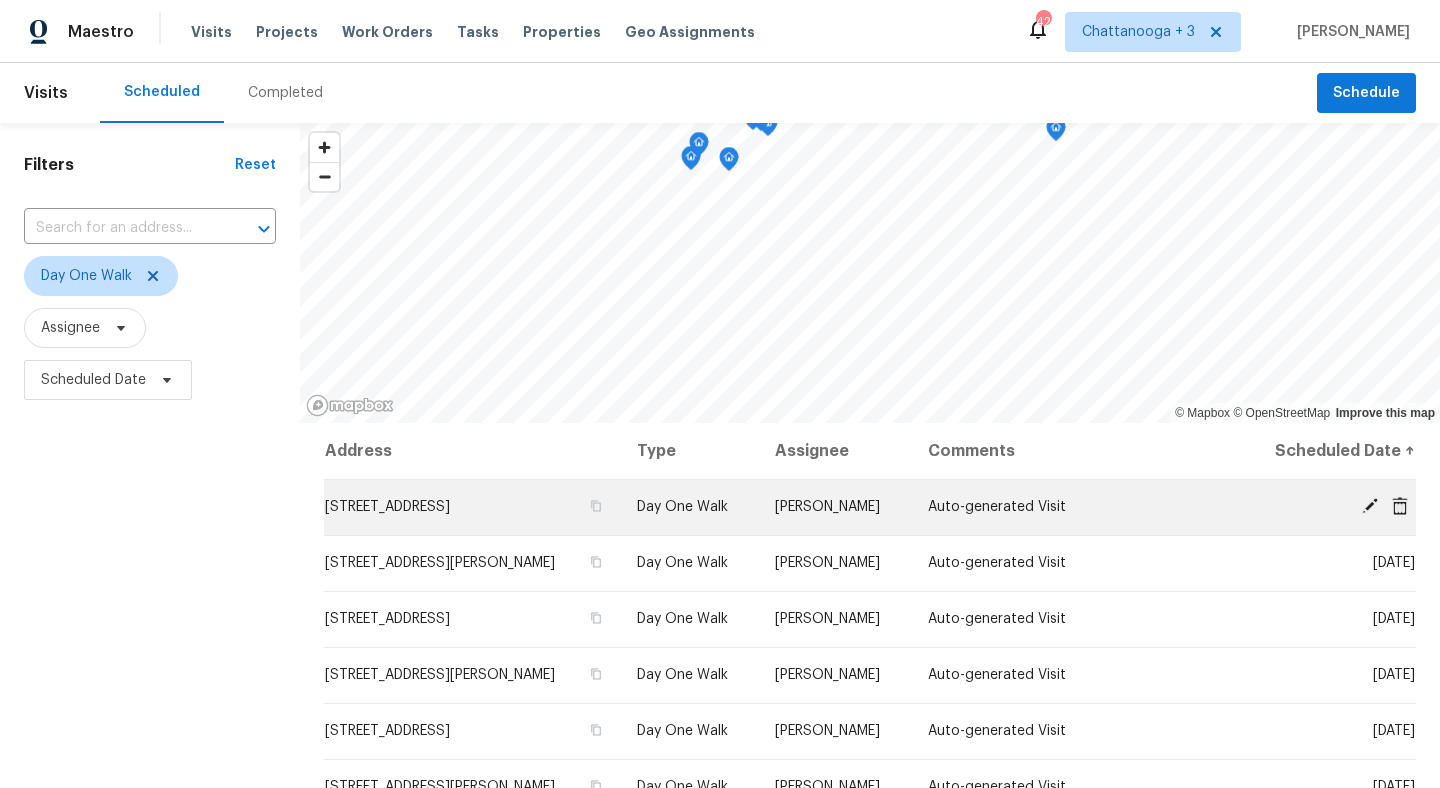 click on "3108 Celt Aly, Nolensville, TN 37135" at bounding box center (472, 507) 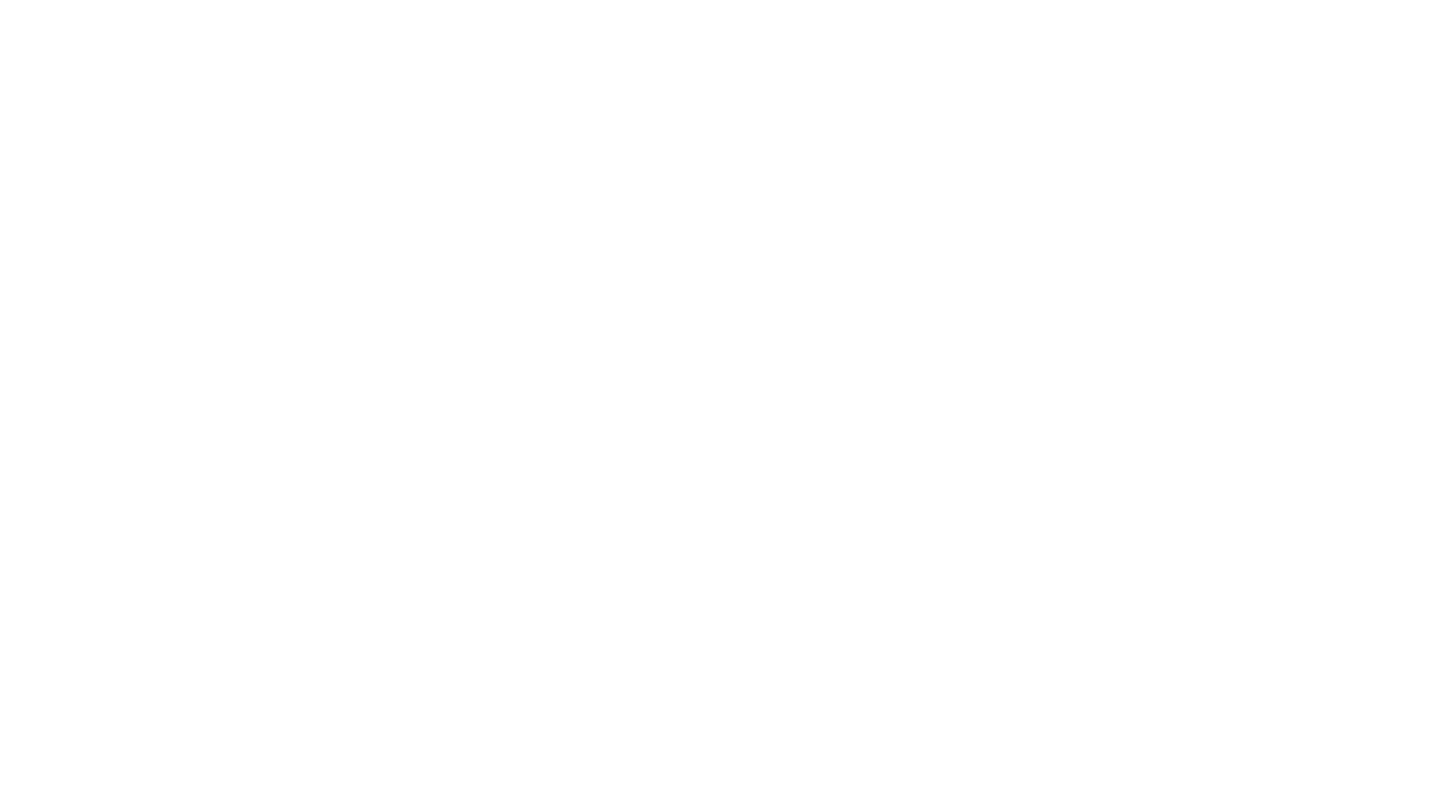 scroll, scrollTop: 0, scrollLeft: 0, axis: both 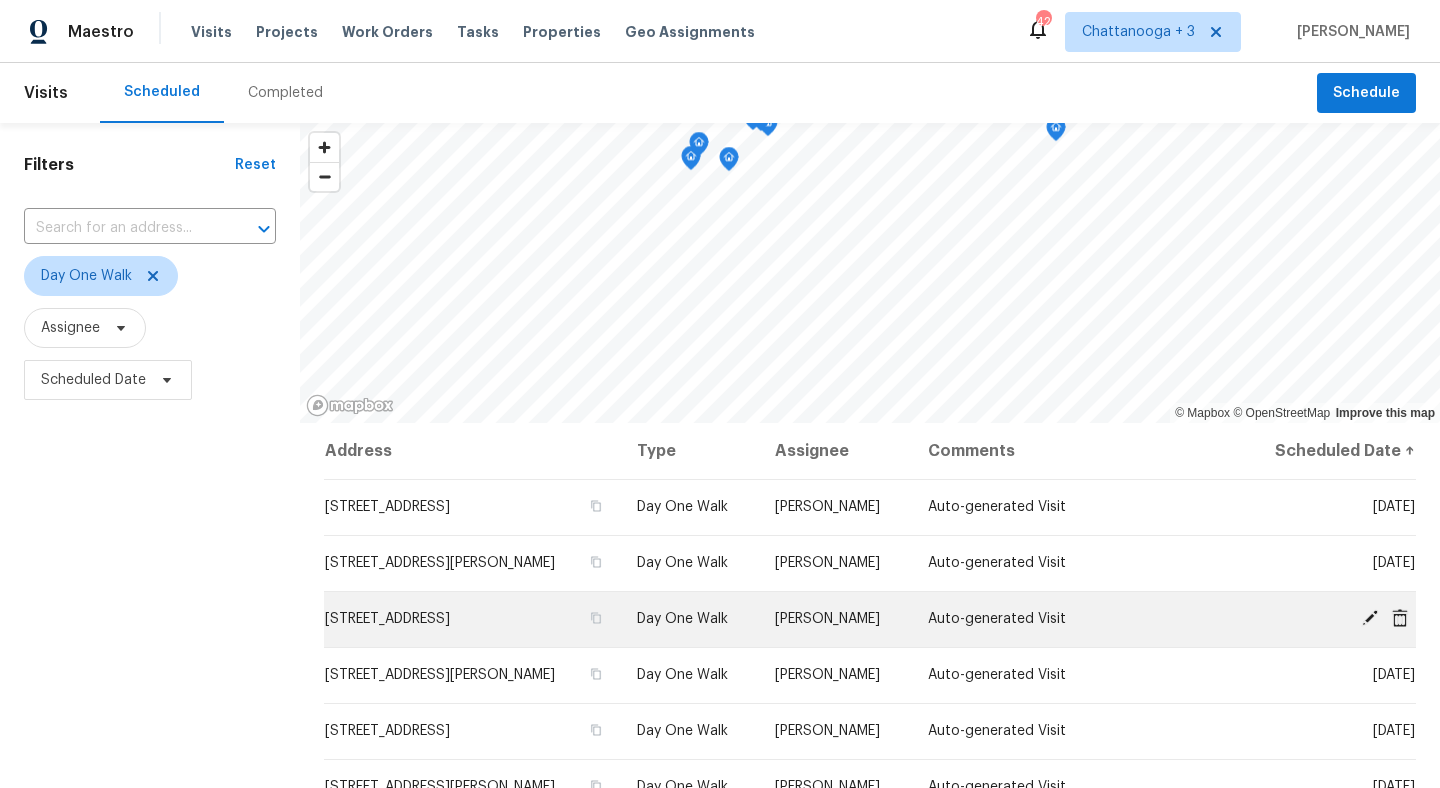 click on "[STREET_ADDRESS]" at bounding box center (387, 619) 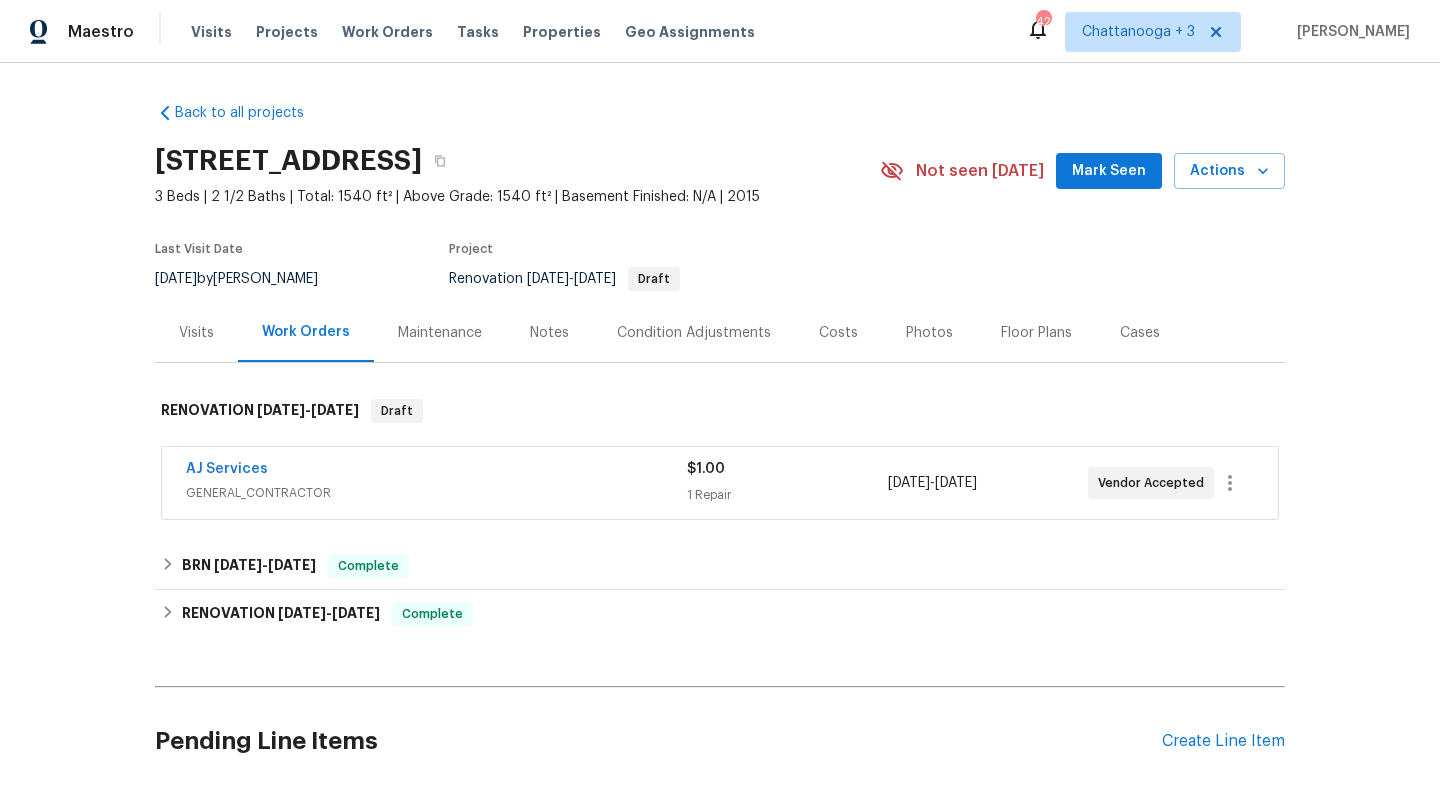 scroll, scrollTop: 0, scrollLeft: 0, axis: both 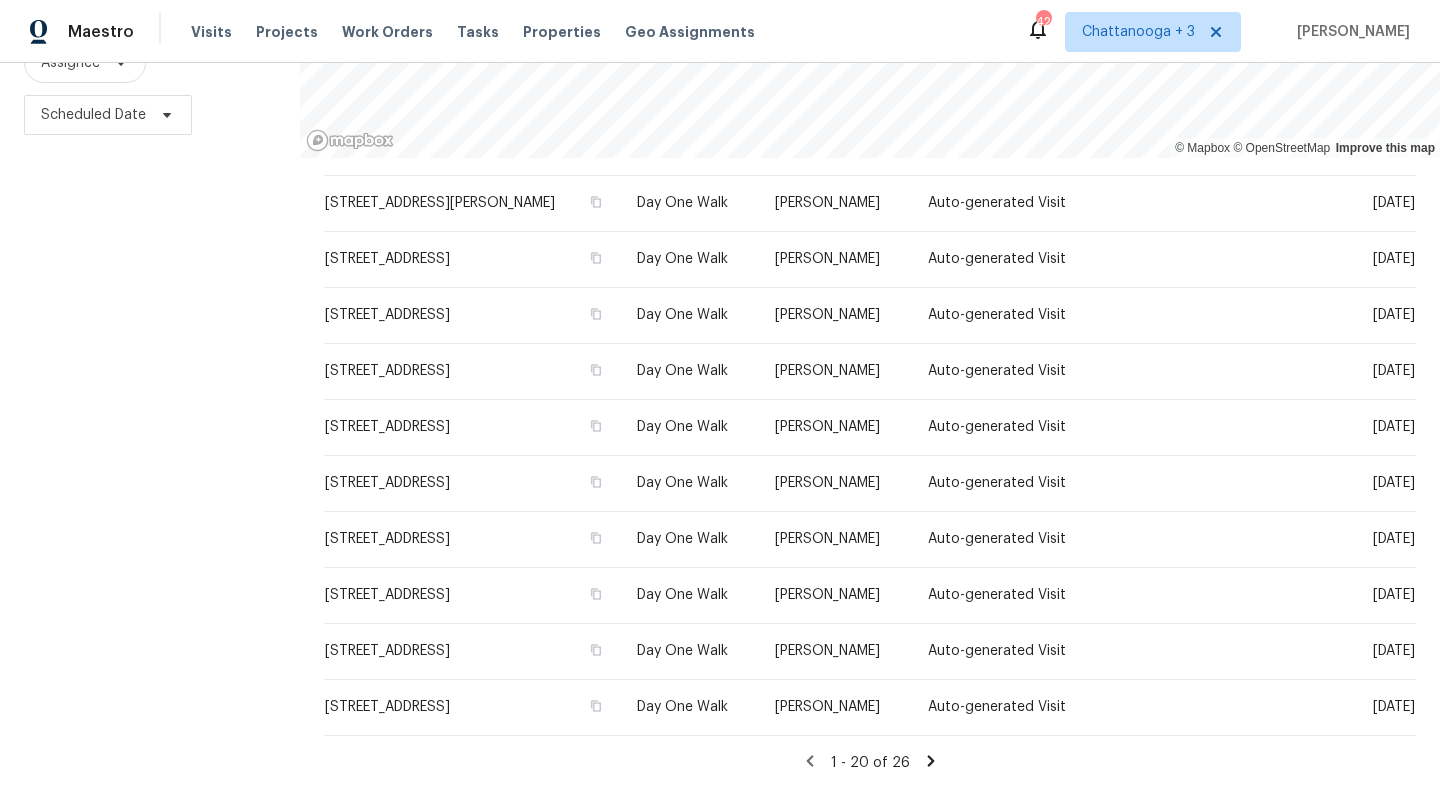 click 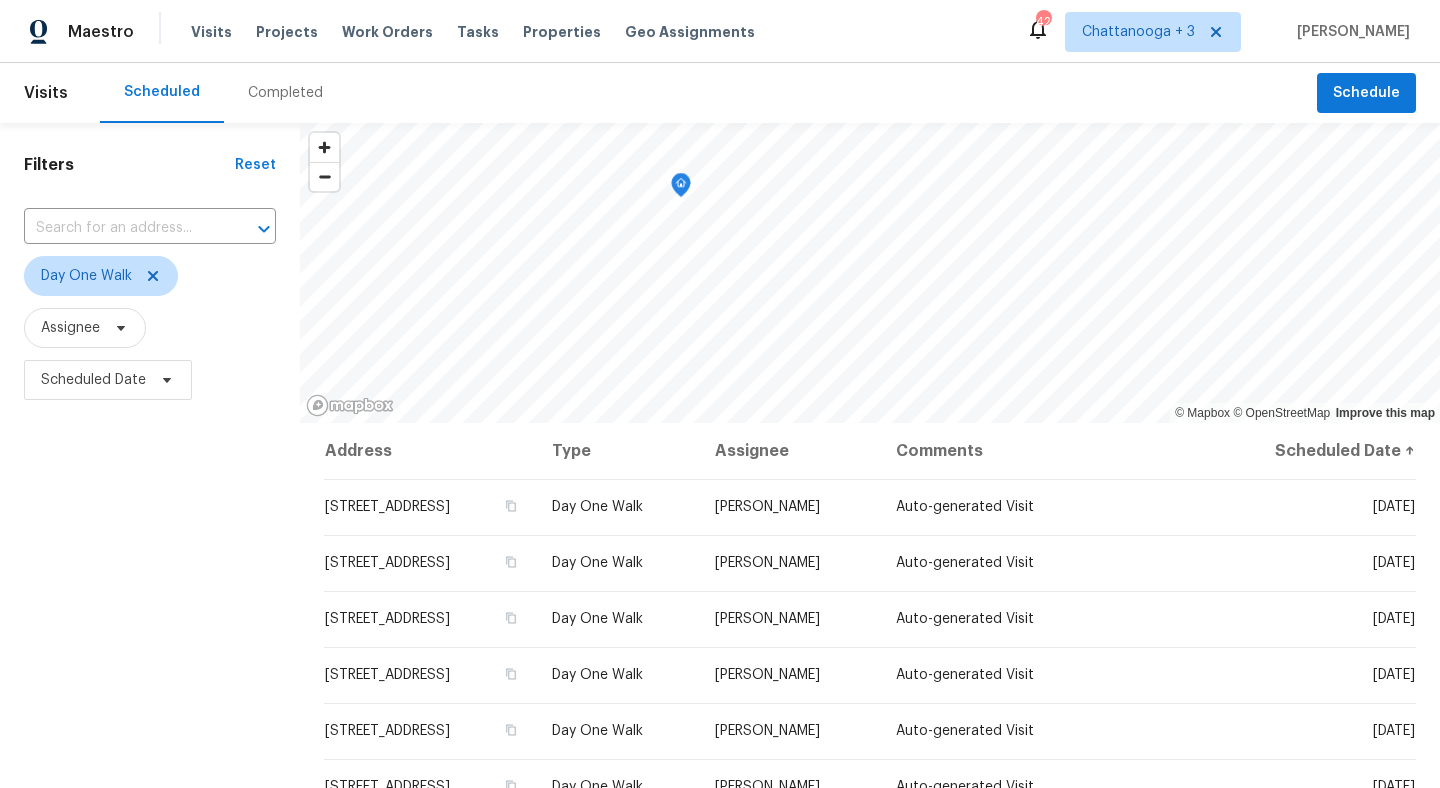 scroll, scrollTop: 0, scrollLeft: 0, axis: both 